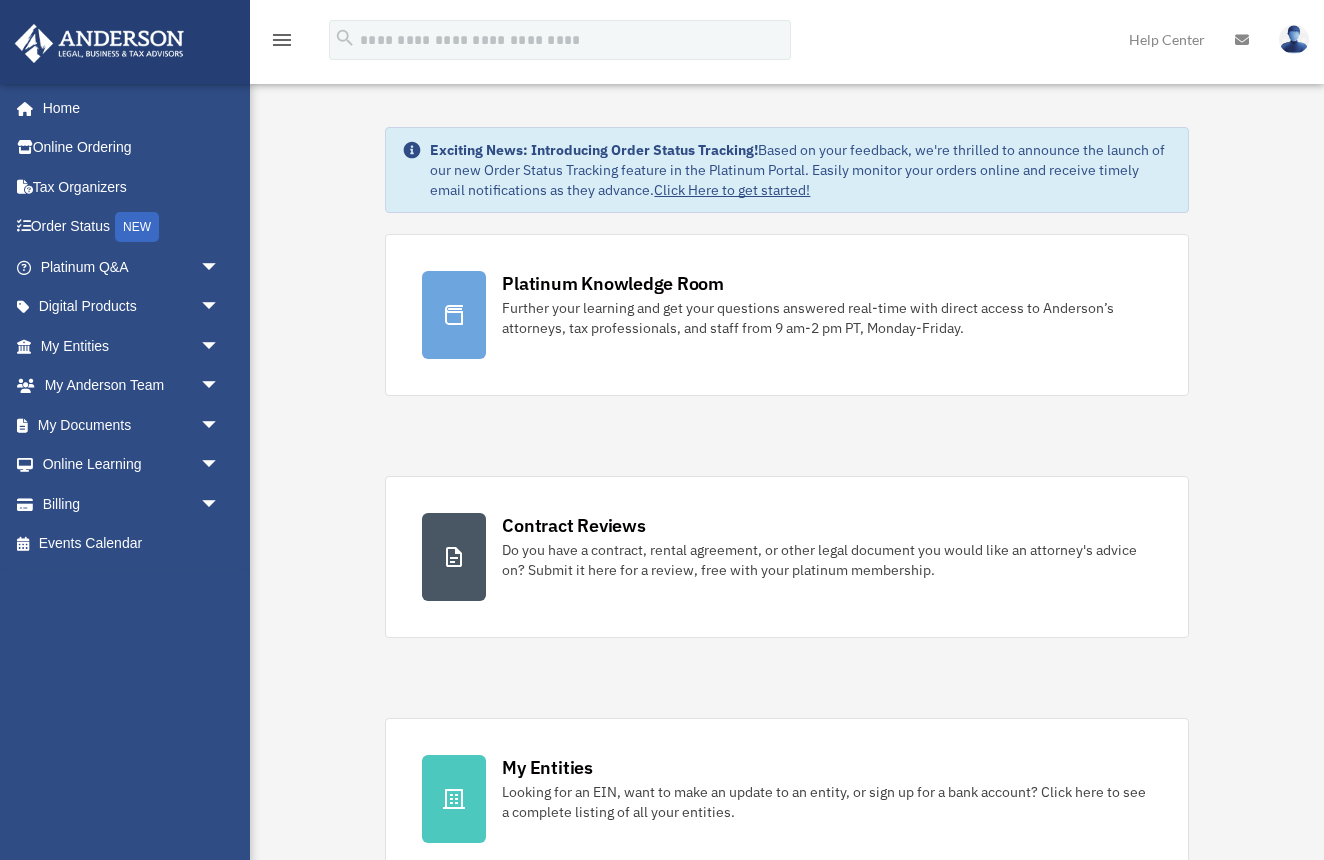 scroll, scrollTop: 0, scrollLeft: 0, axis: both 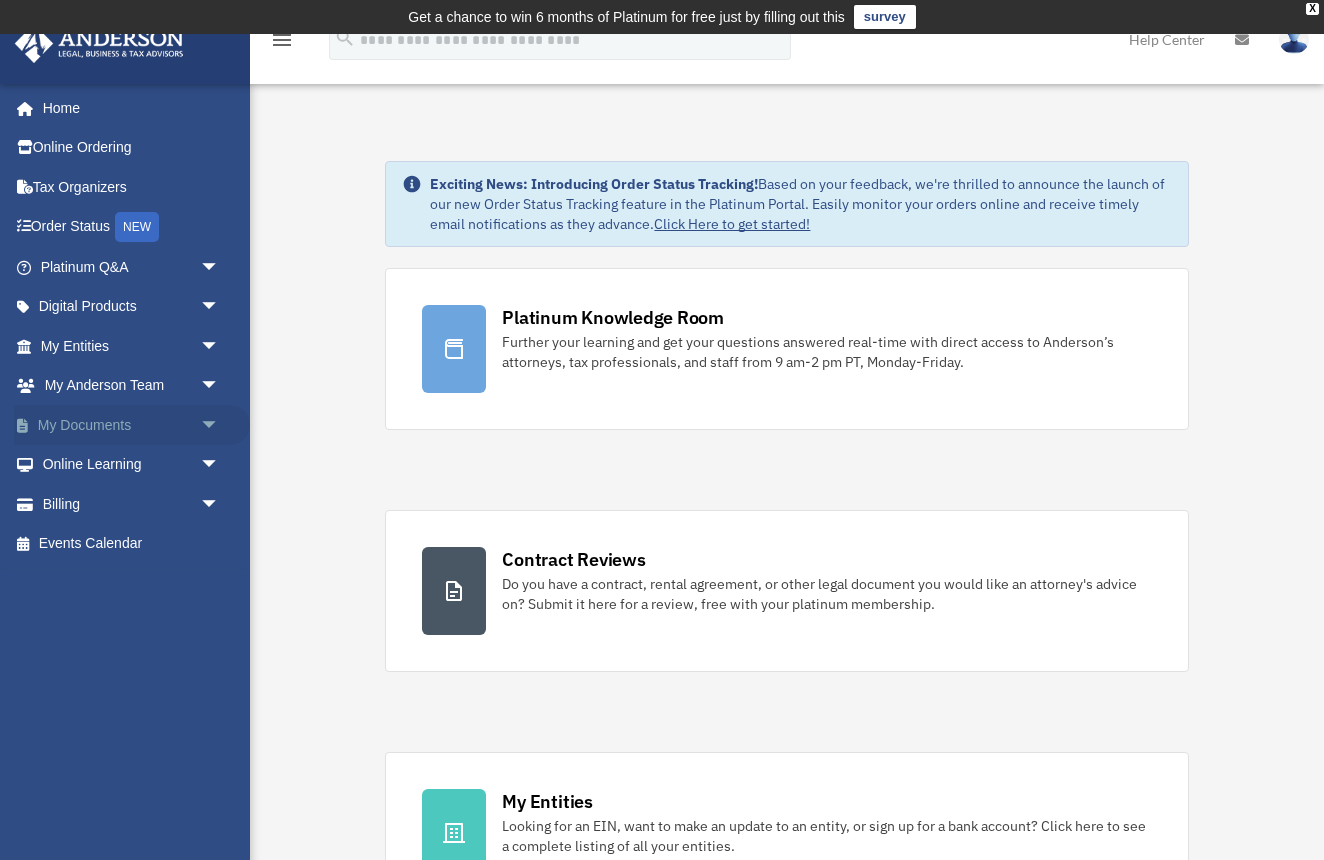 click on "arrow_drop_down" at bounding box center (220, 425) 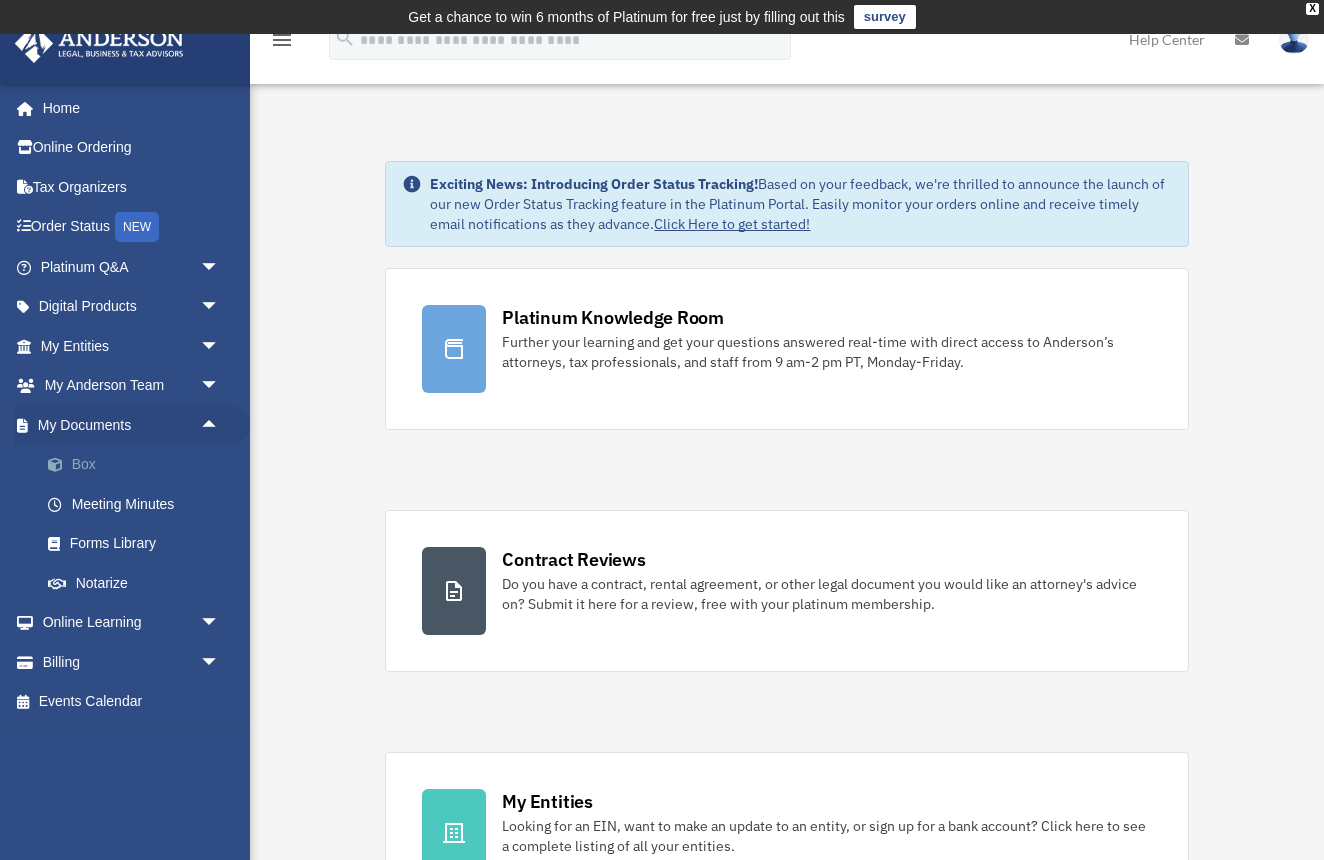 click on "Box" at bounding box center (139, 465) 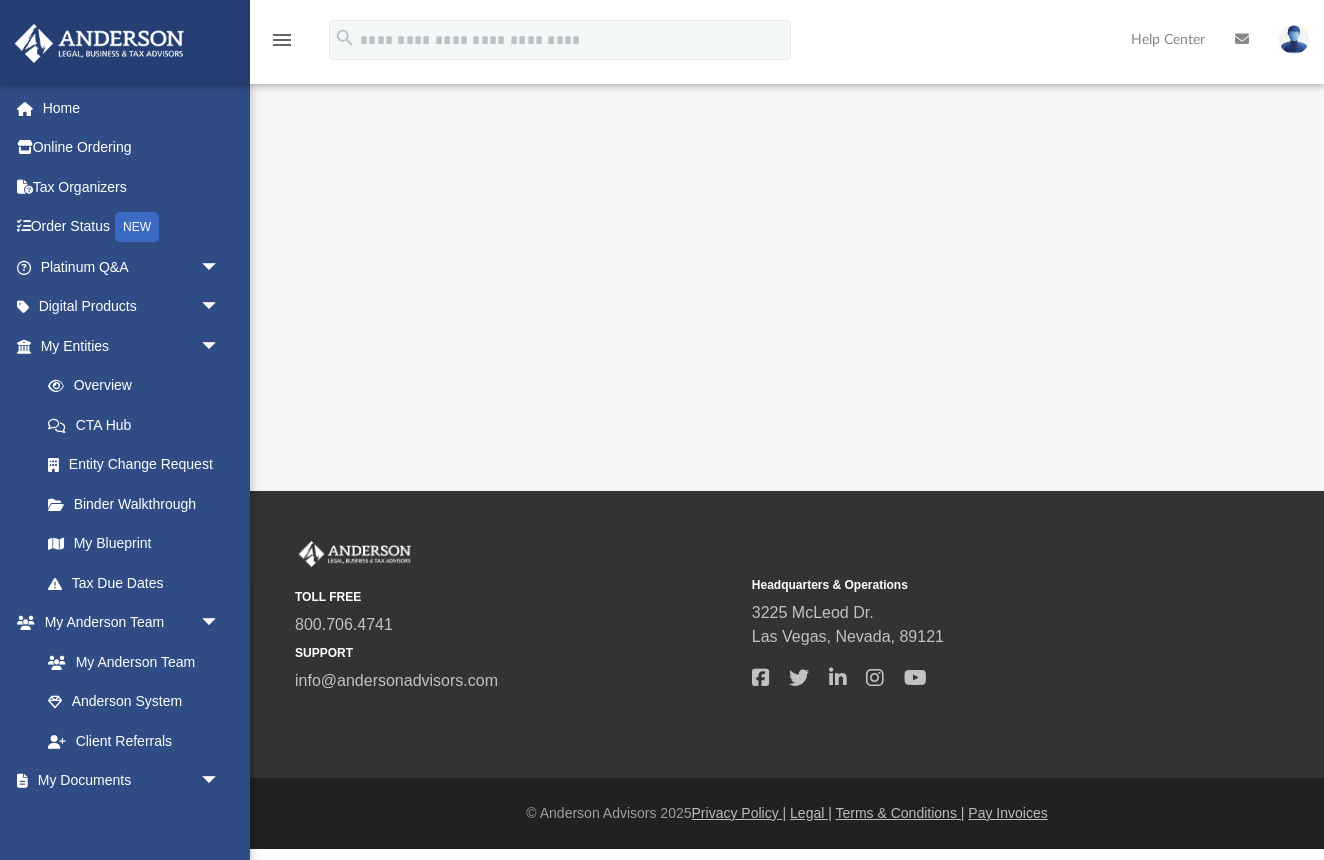 scroll, scrollTop: 0, scrollLeft: 0, axis: both 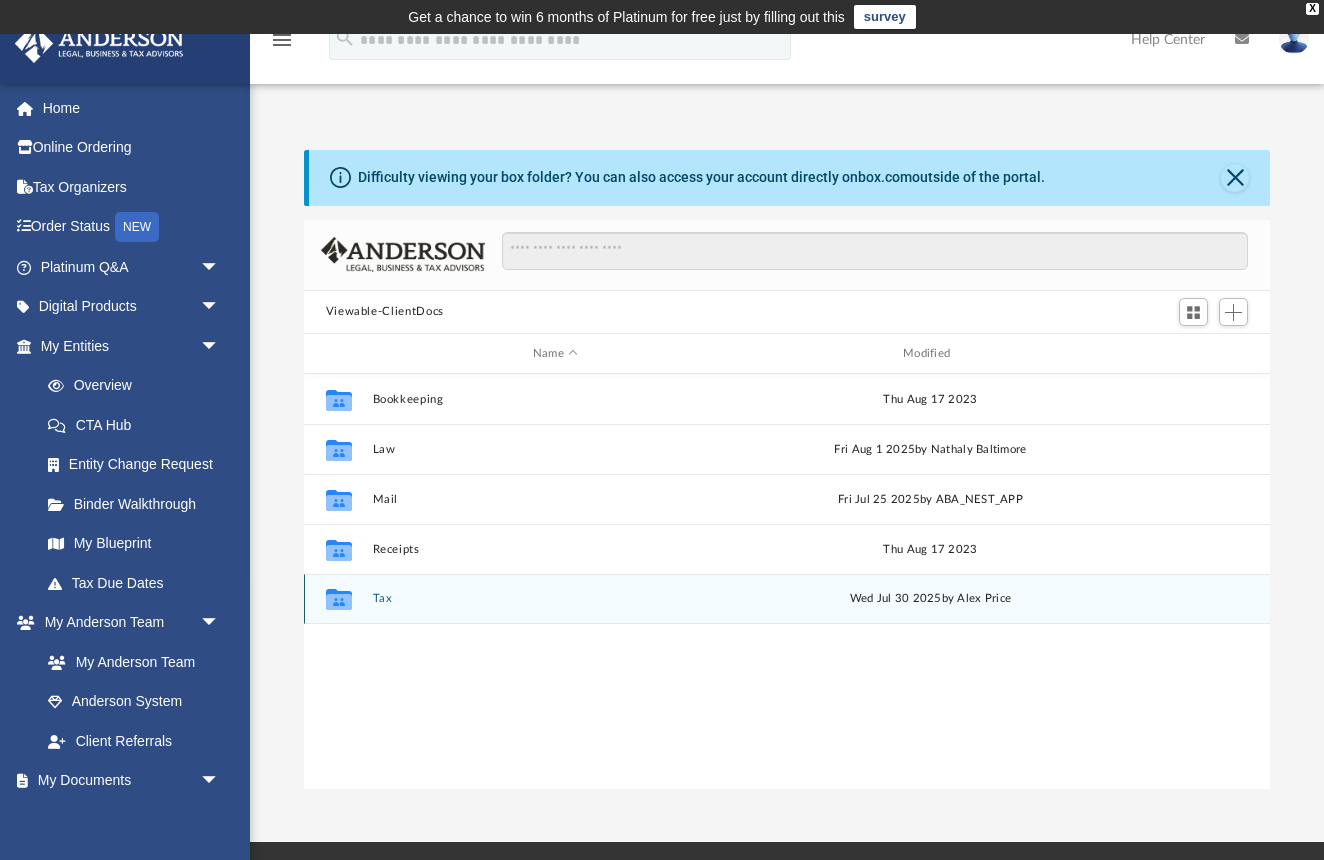 click on "Tax" at bounding box center (555, 599) 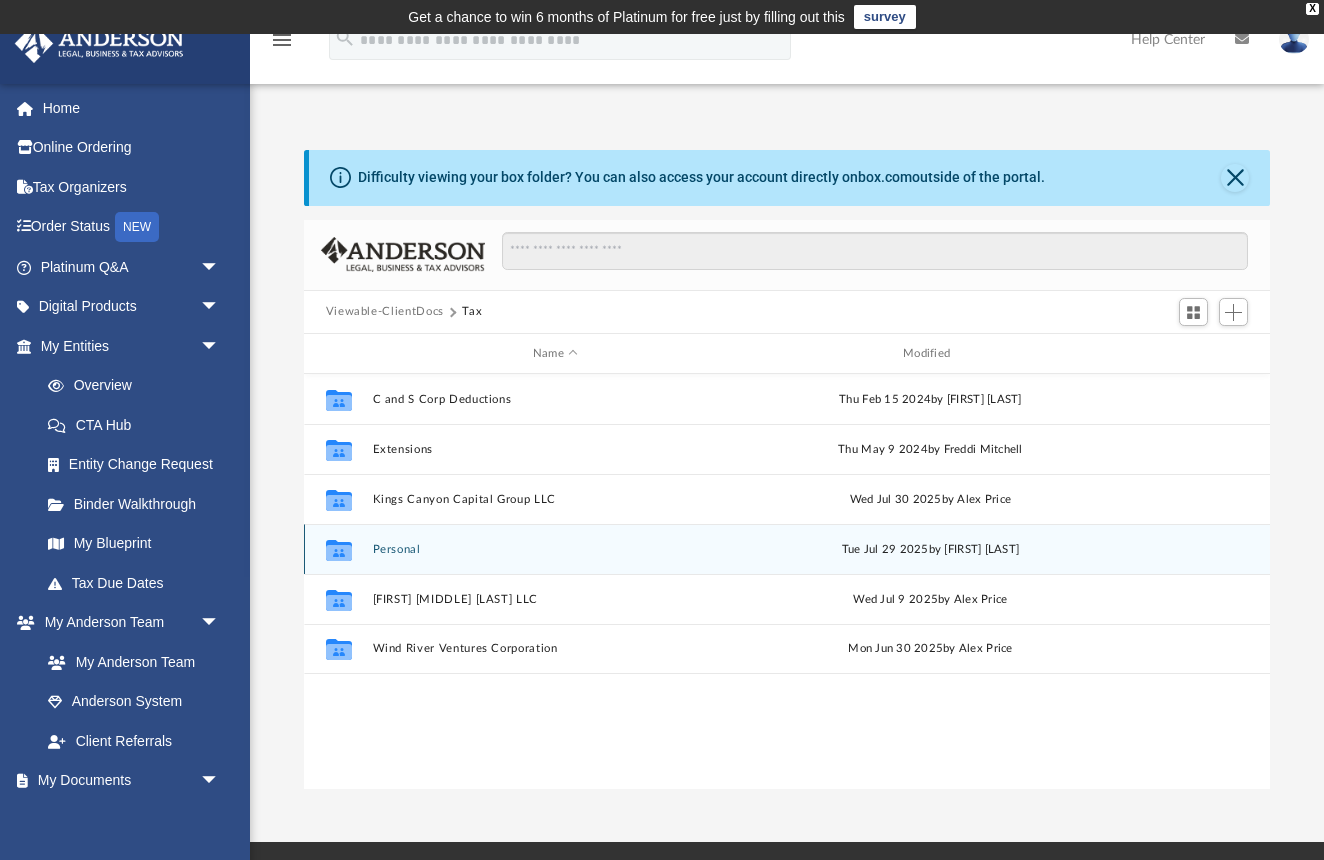 click on "Personal" at bounding box center (555, 549) 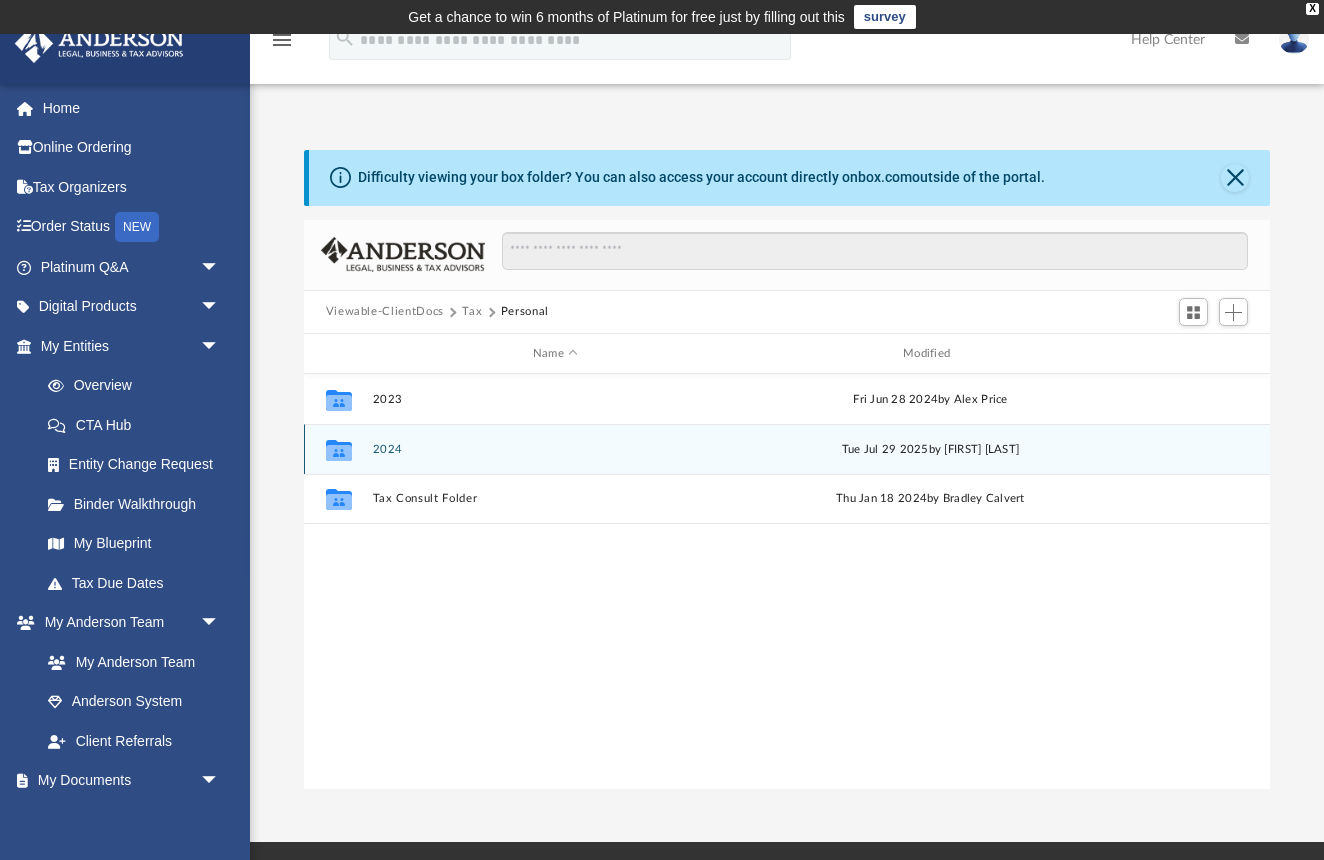 click on "2024" at bounding box center [555, 449] 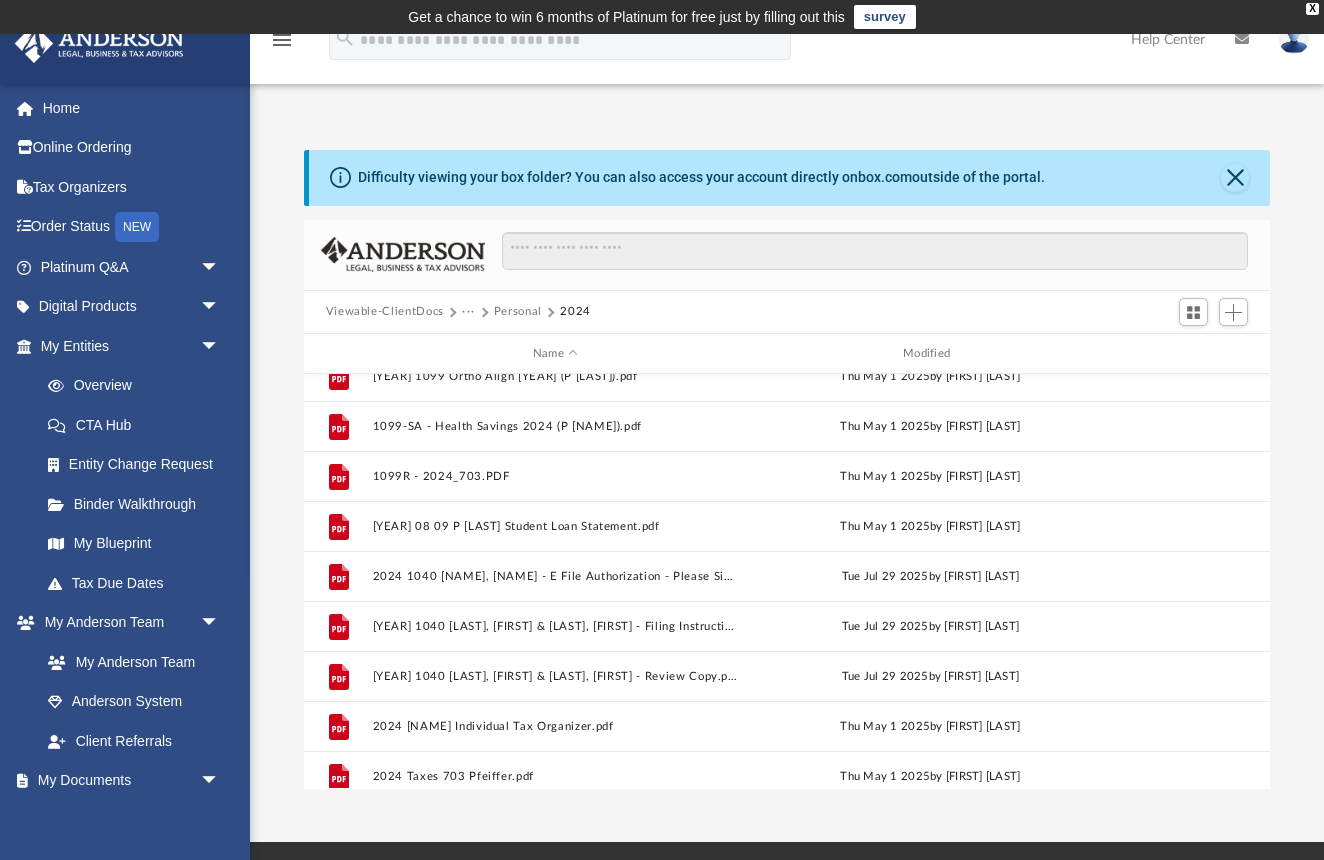 scroll, scrollTop: 190, scrollLeft: 0, axis: vertical 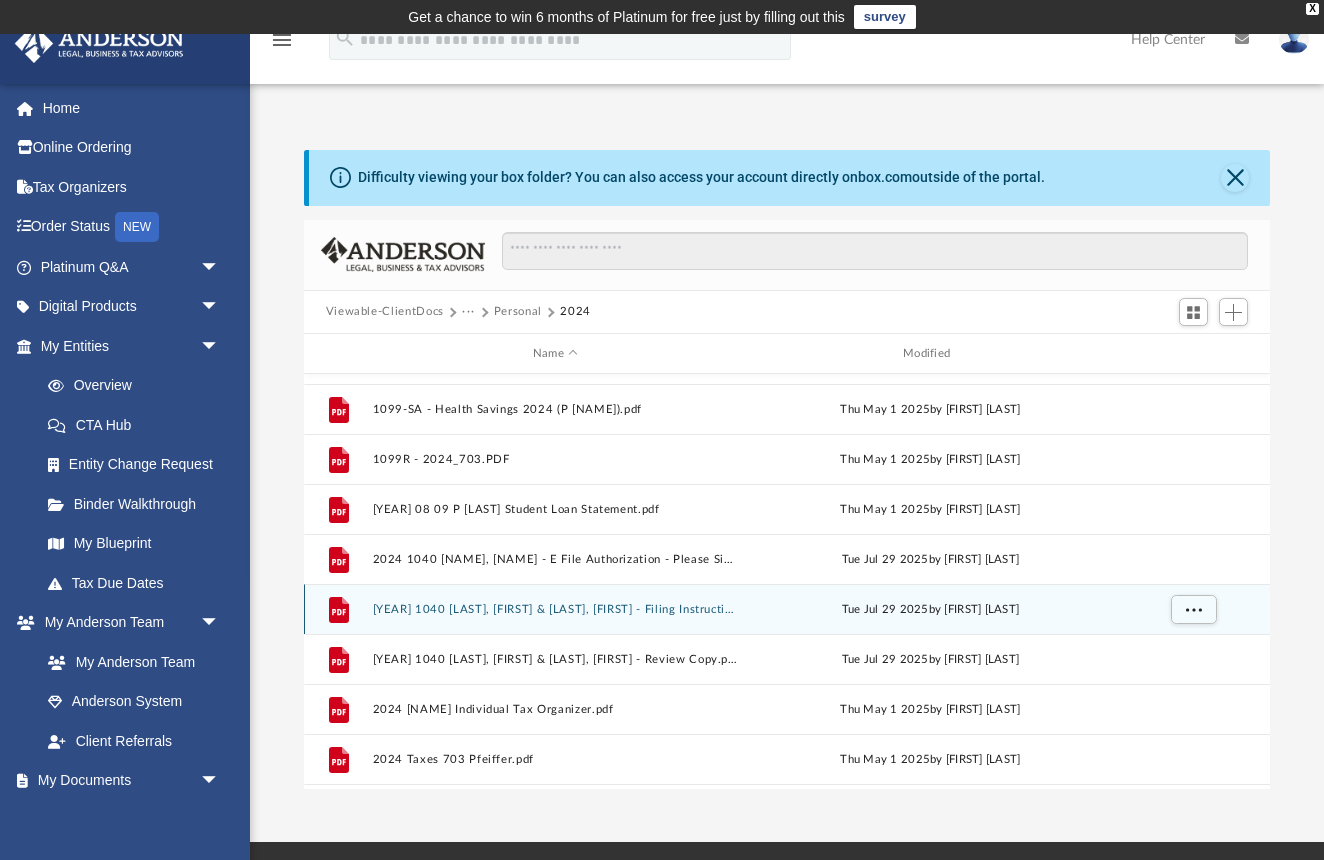 click on "[YEAR] 1040 [LAST], [FIRST] & [LAST], [FIRST] - Filing Instructions.pdf" at bounding box center (555, 609) 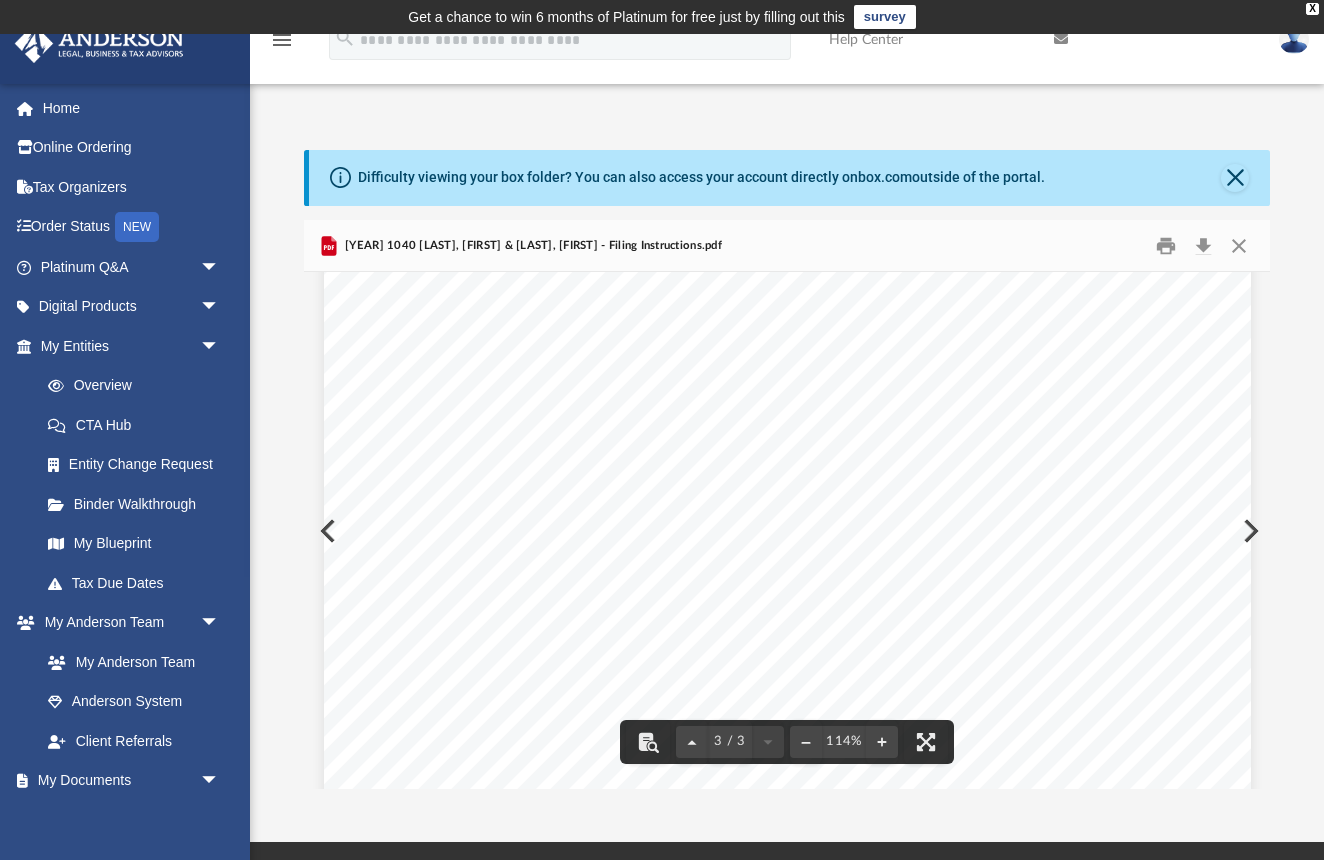 scroll, scrollTop: 2376, scrollLeft: 0, axis: vertical 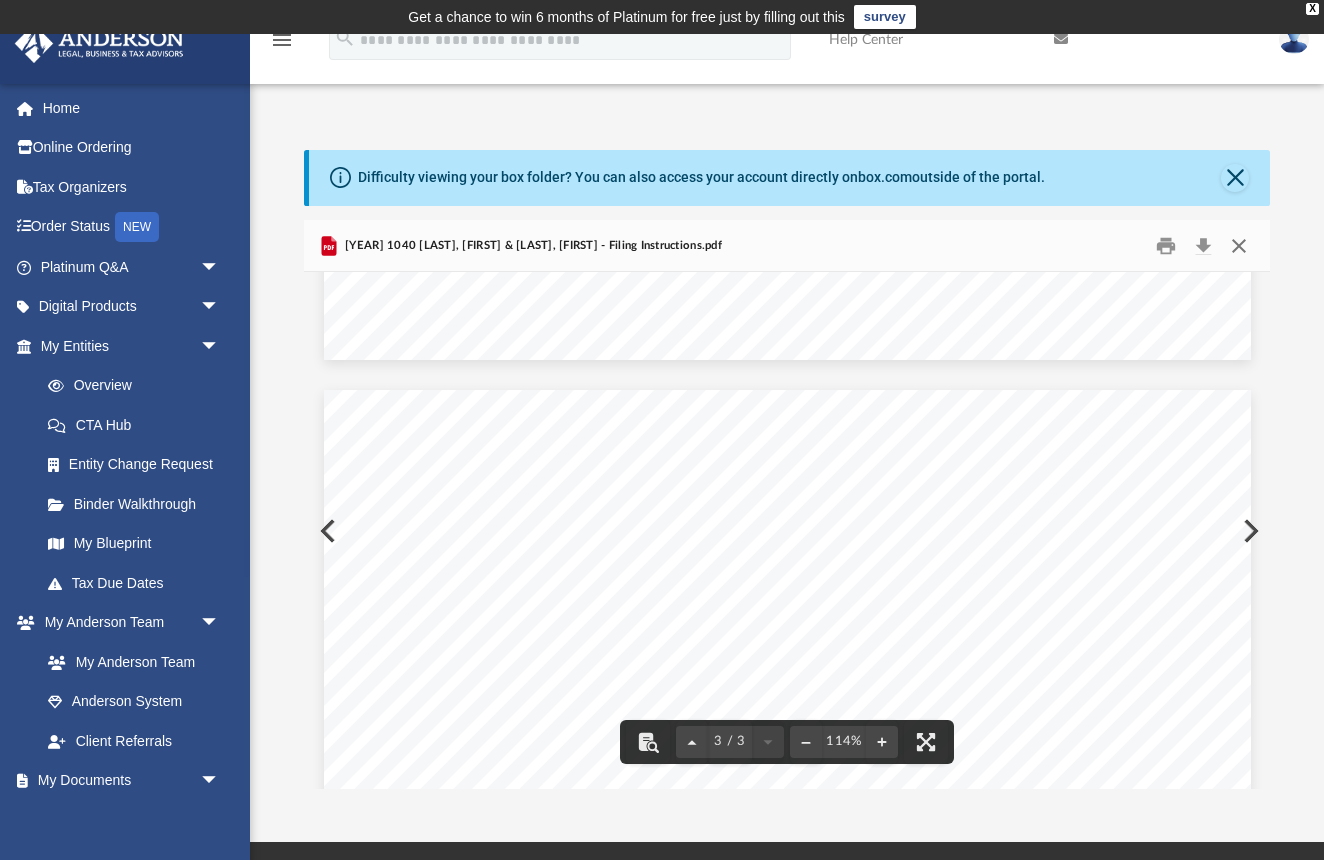 click at bounding box center [1239, 245] 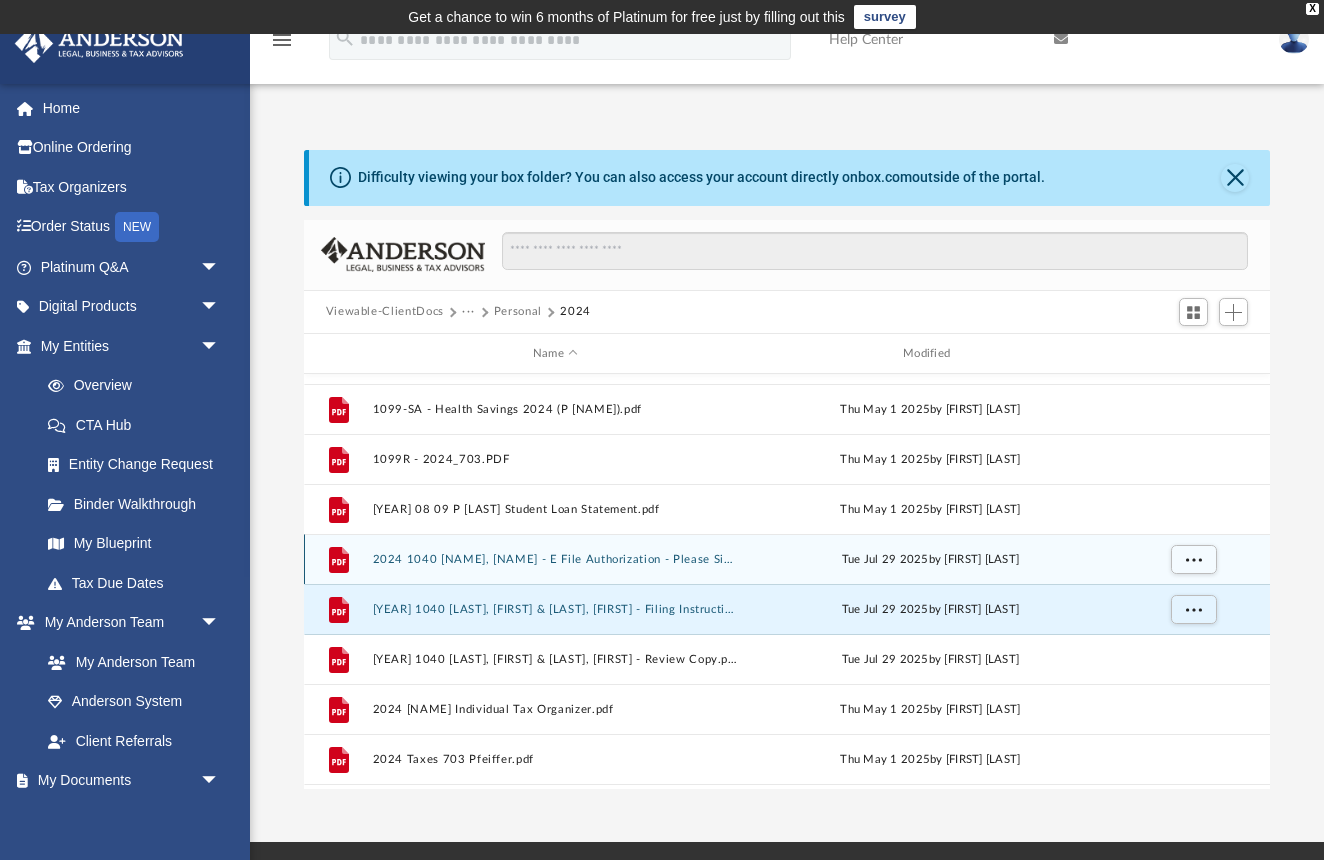 click on "2024 1040 [NAME], [NAME] - E File Authorization - Please Sign.pdf" at bounding box center (555, 559) 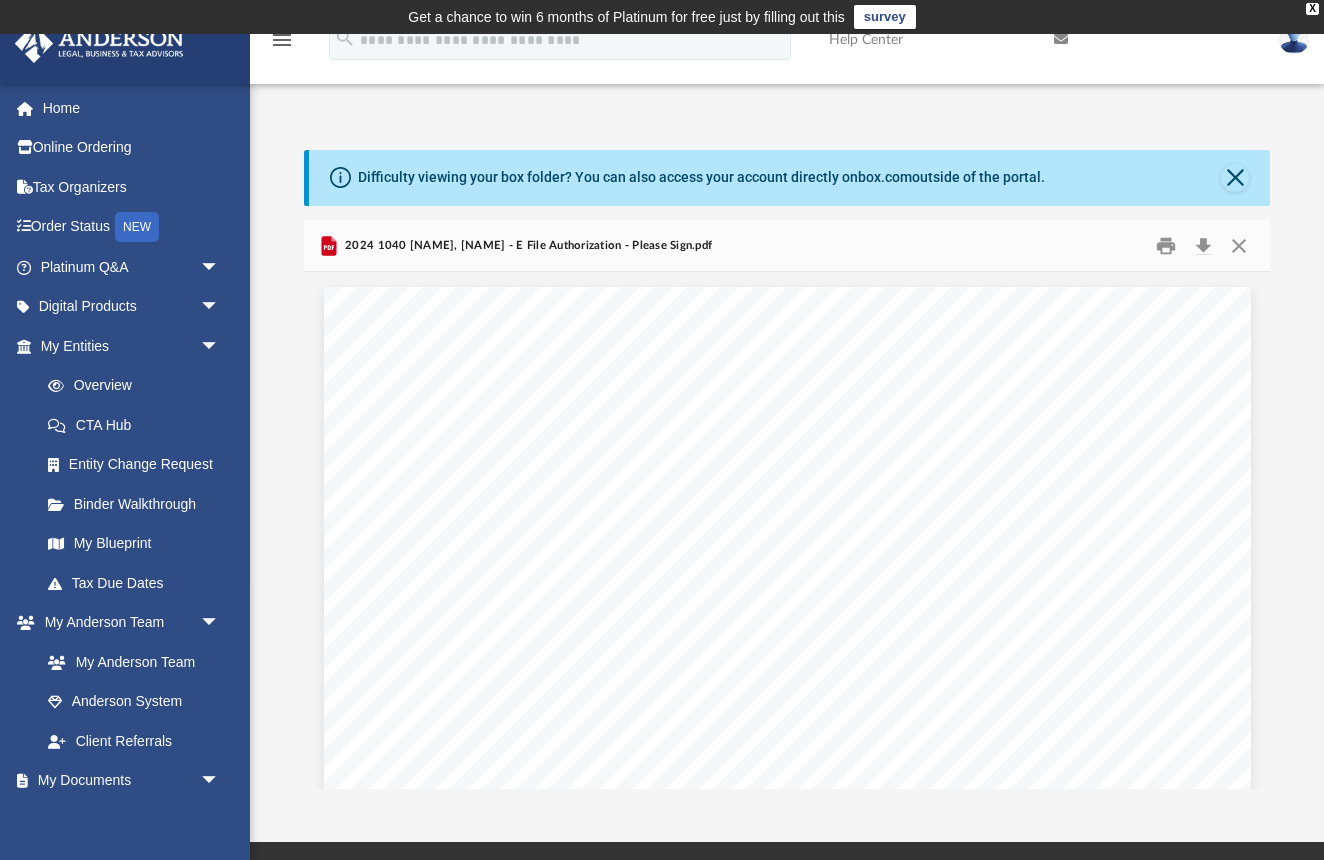 scroll, scrollTop: 0, scrollLeft: 0, axis: both 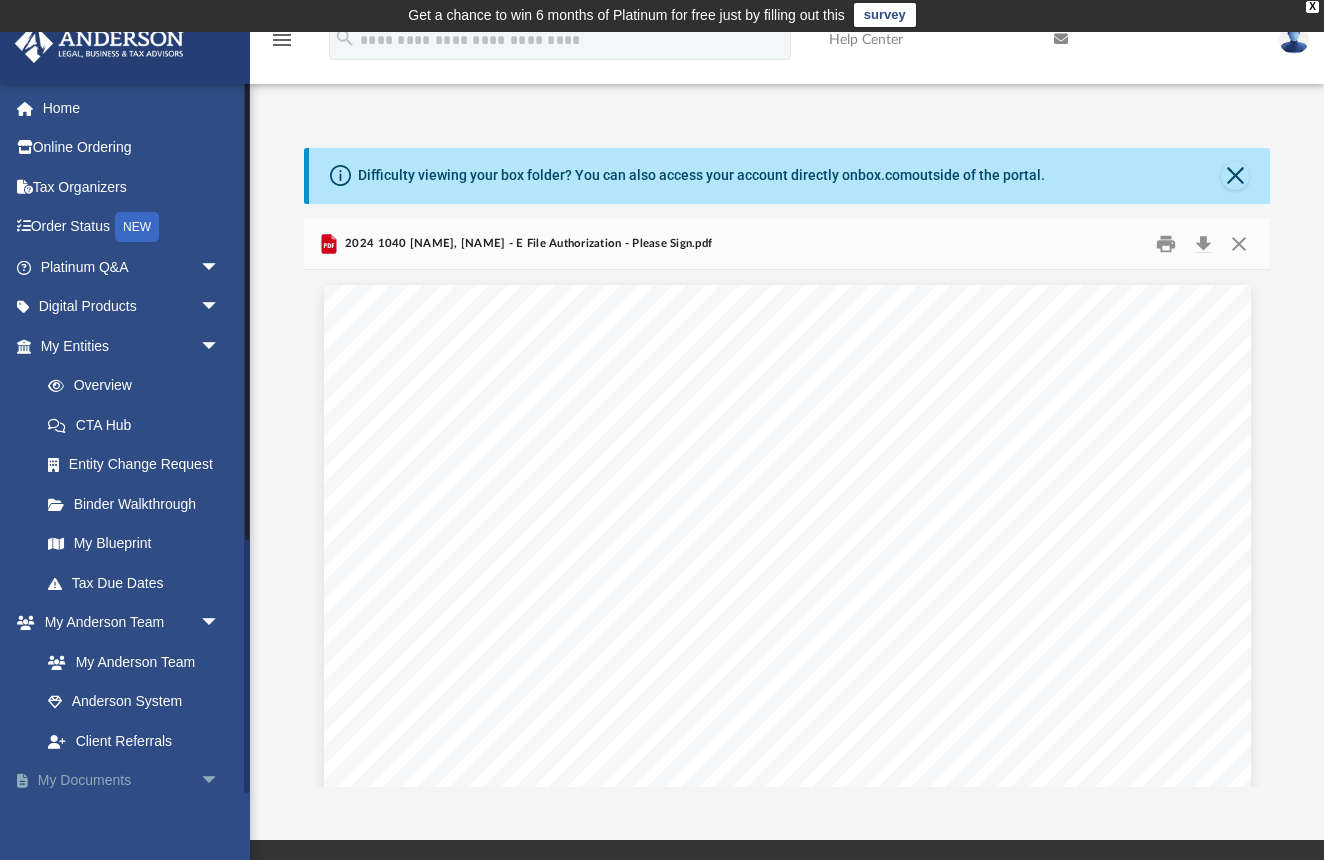 click on "arrow_drop_down" at bounding box center [220, 781] 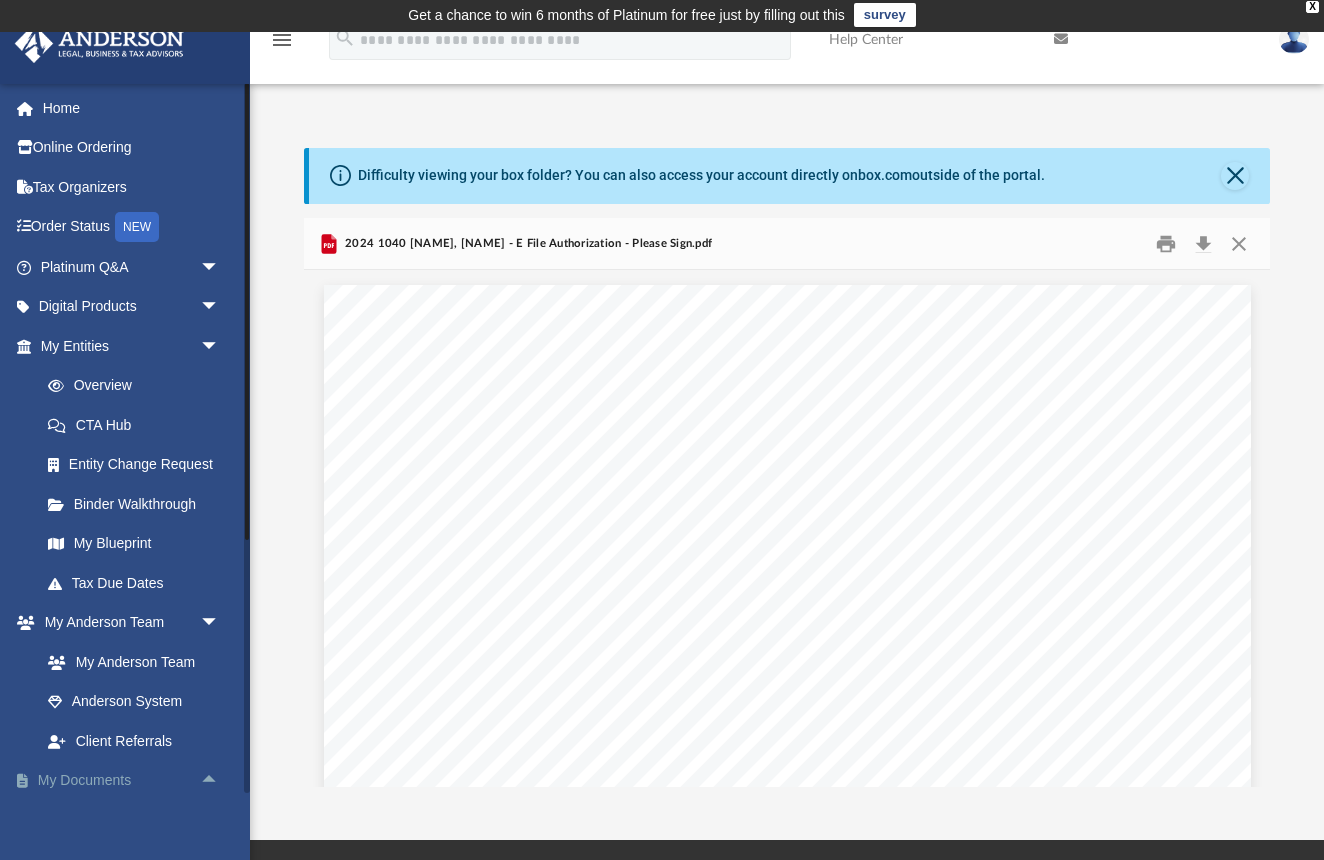 scroll, scrollTop: 1, scrollLeft: 0, axis: vertical 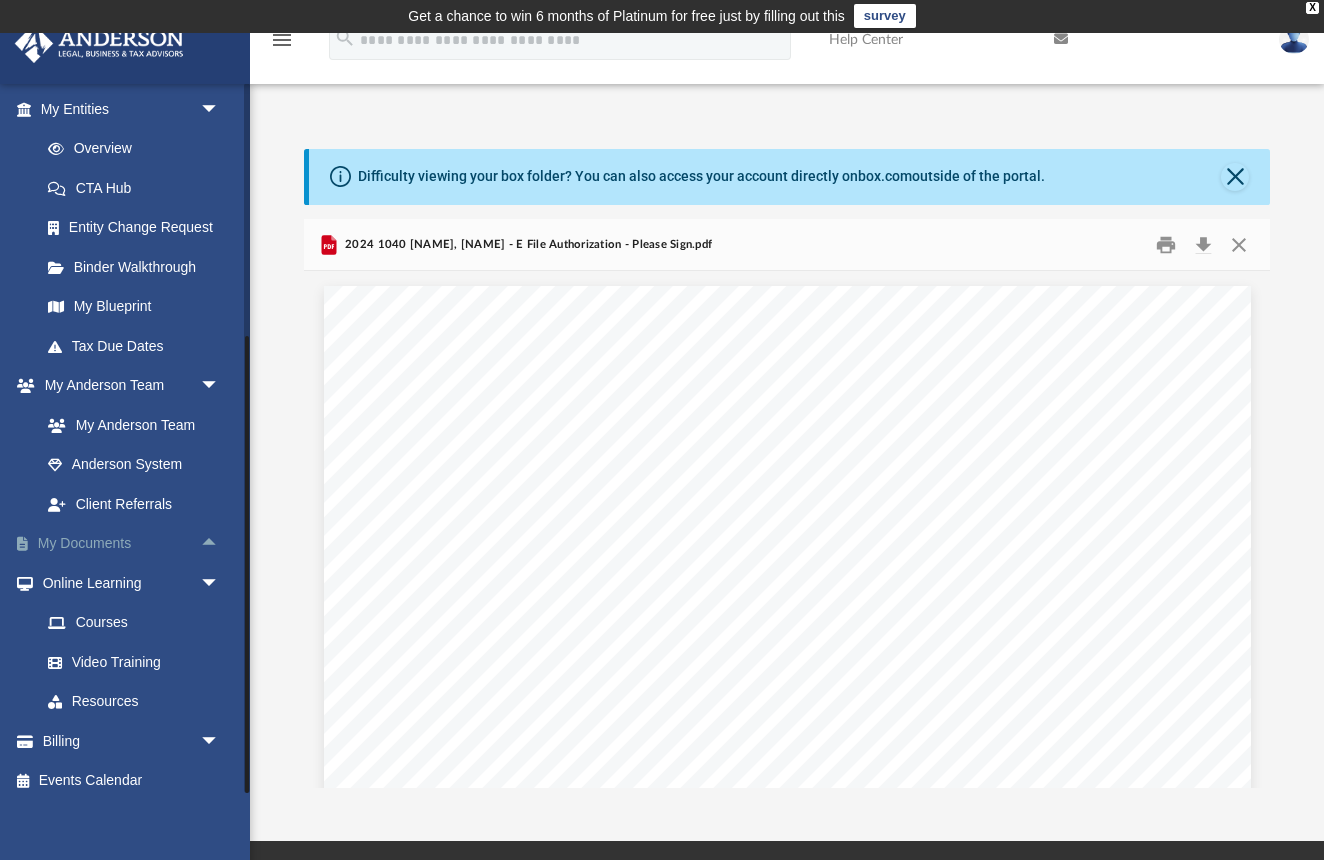 click on "arrow_drop_up" at bounding box center [220, 544] 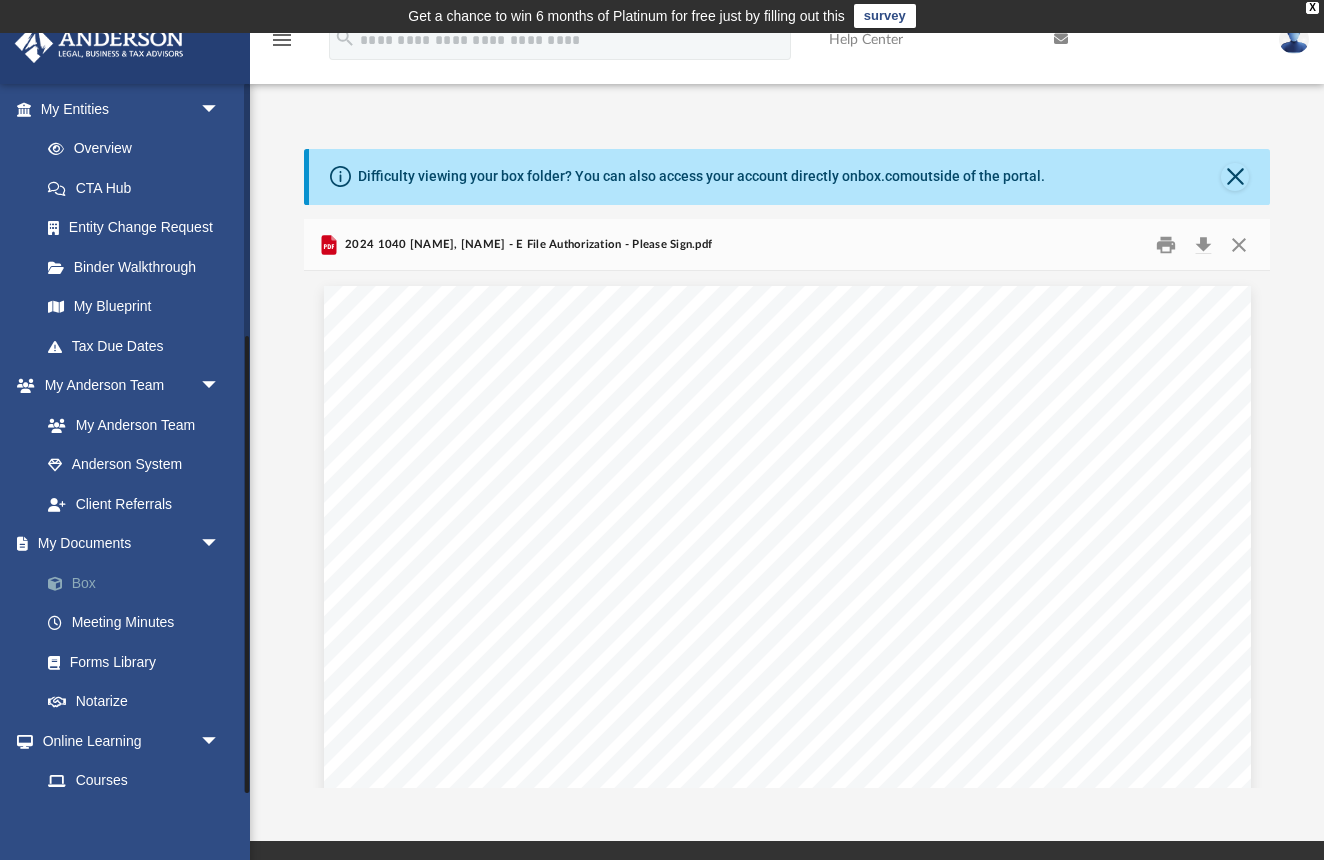 click on "Box" at bounding box center [139, 583] 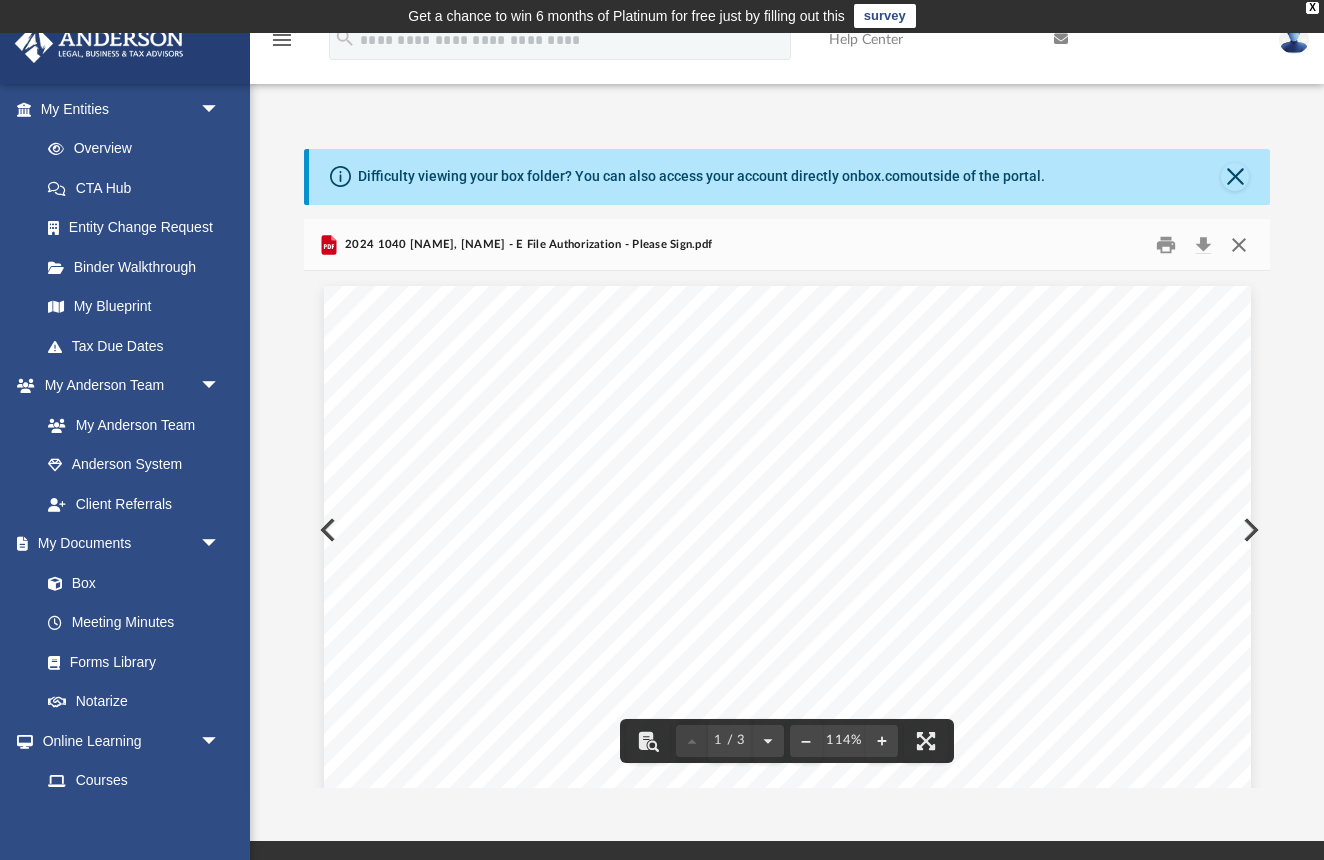 click at bounding box center [1239, 244] 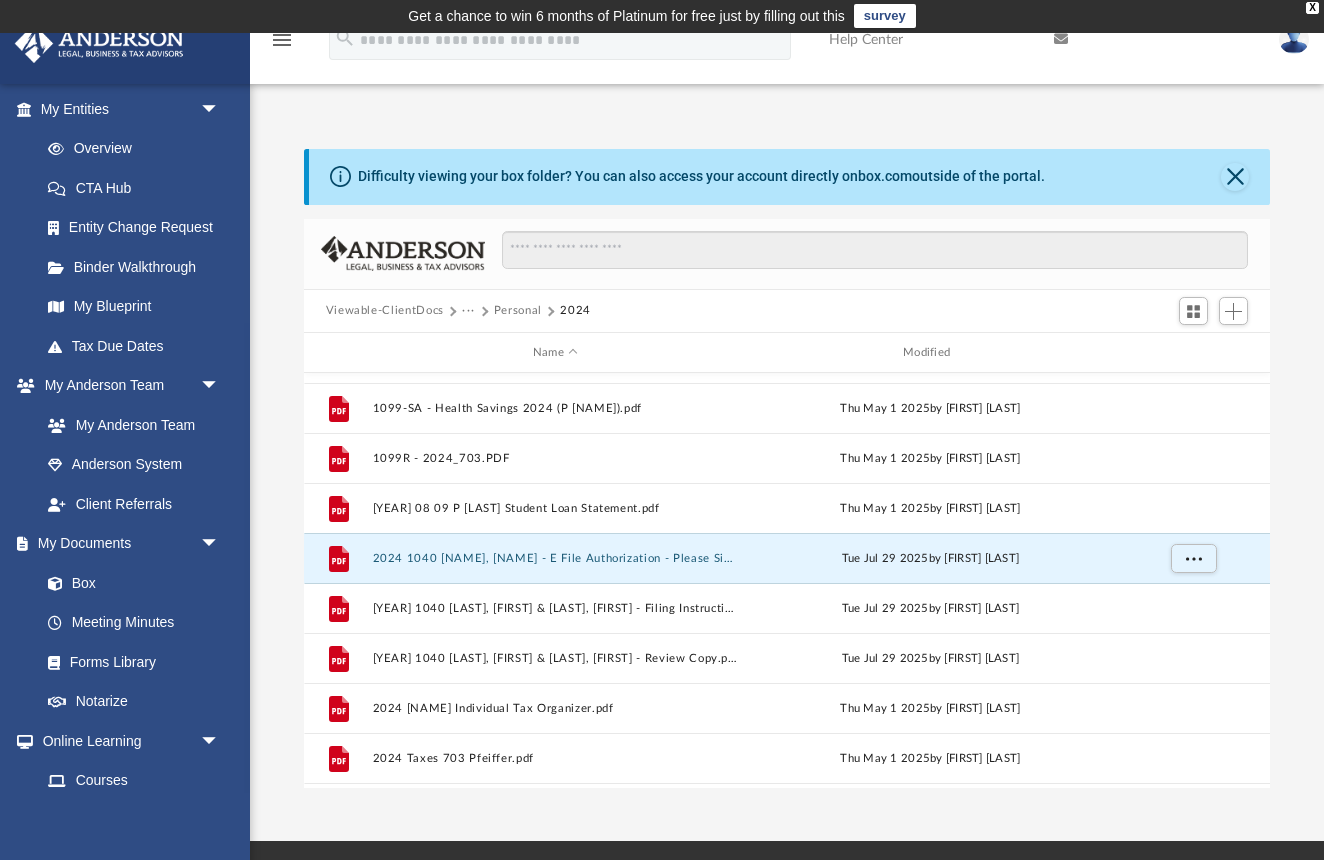 click on "Personal" at bounding box center [518, 311] 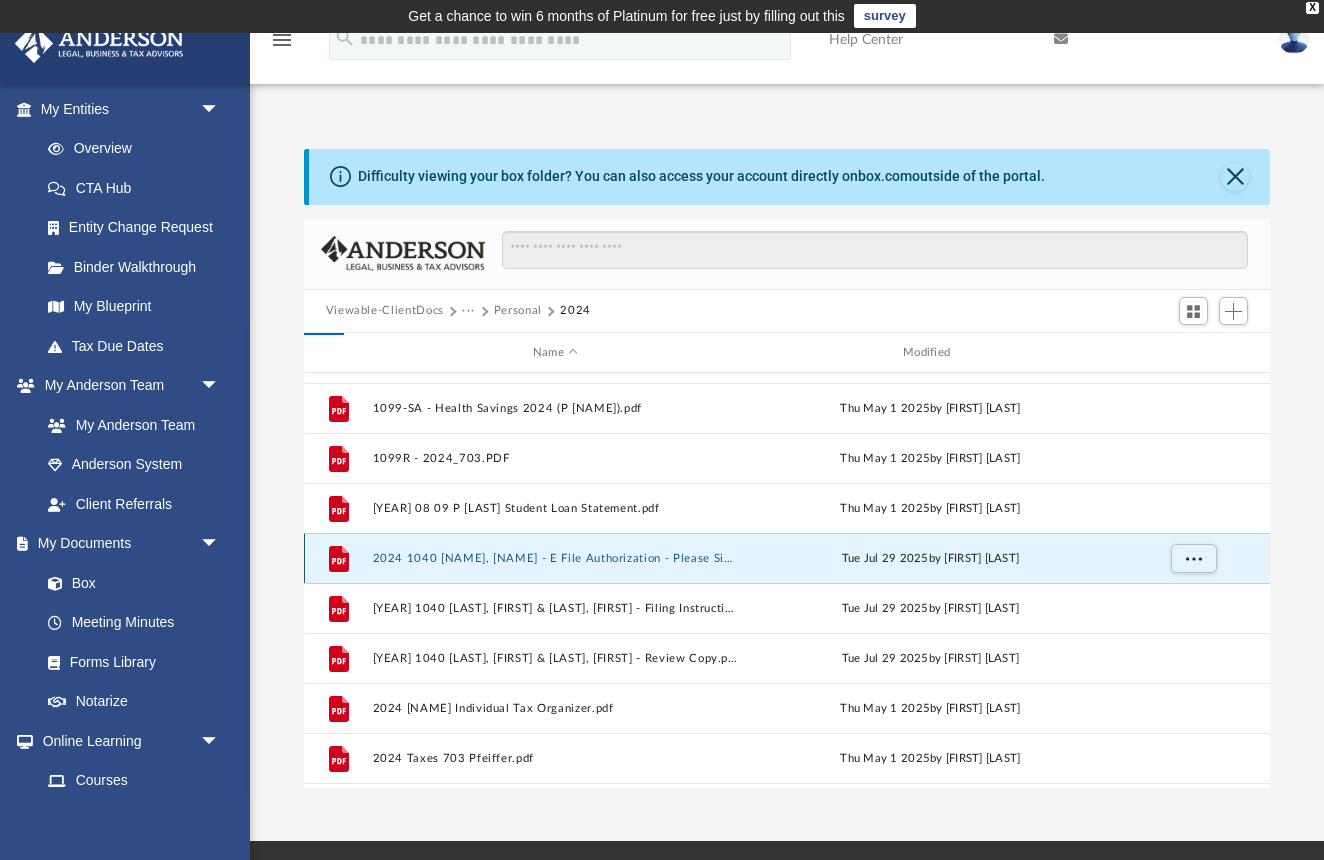 scroll, scrollTop: 0, scrollLeft: 0, axis: both 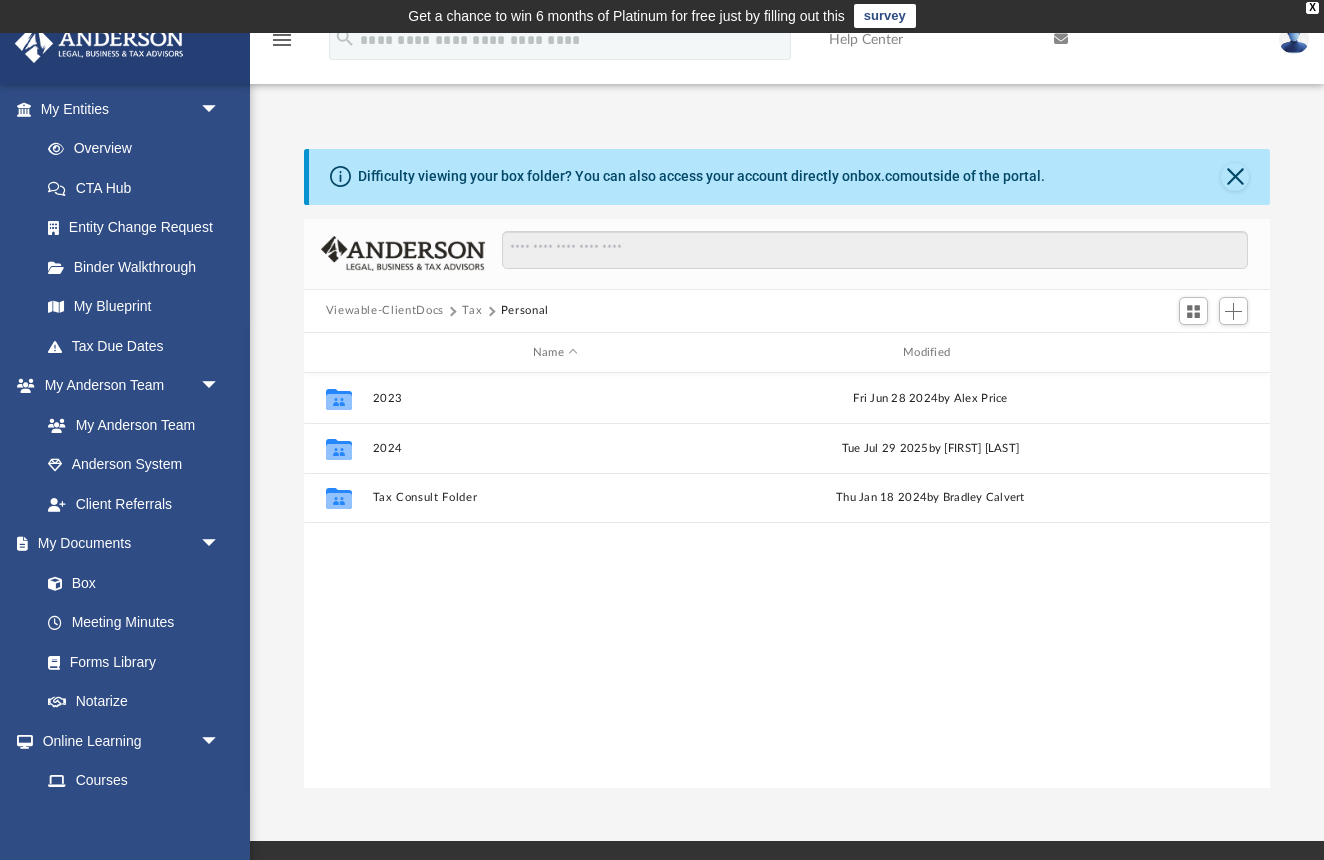 click on "Tax" at bounding box center (472, 311) 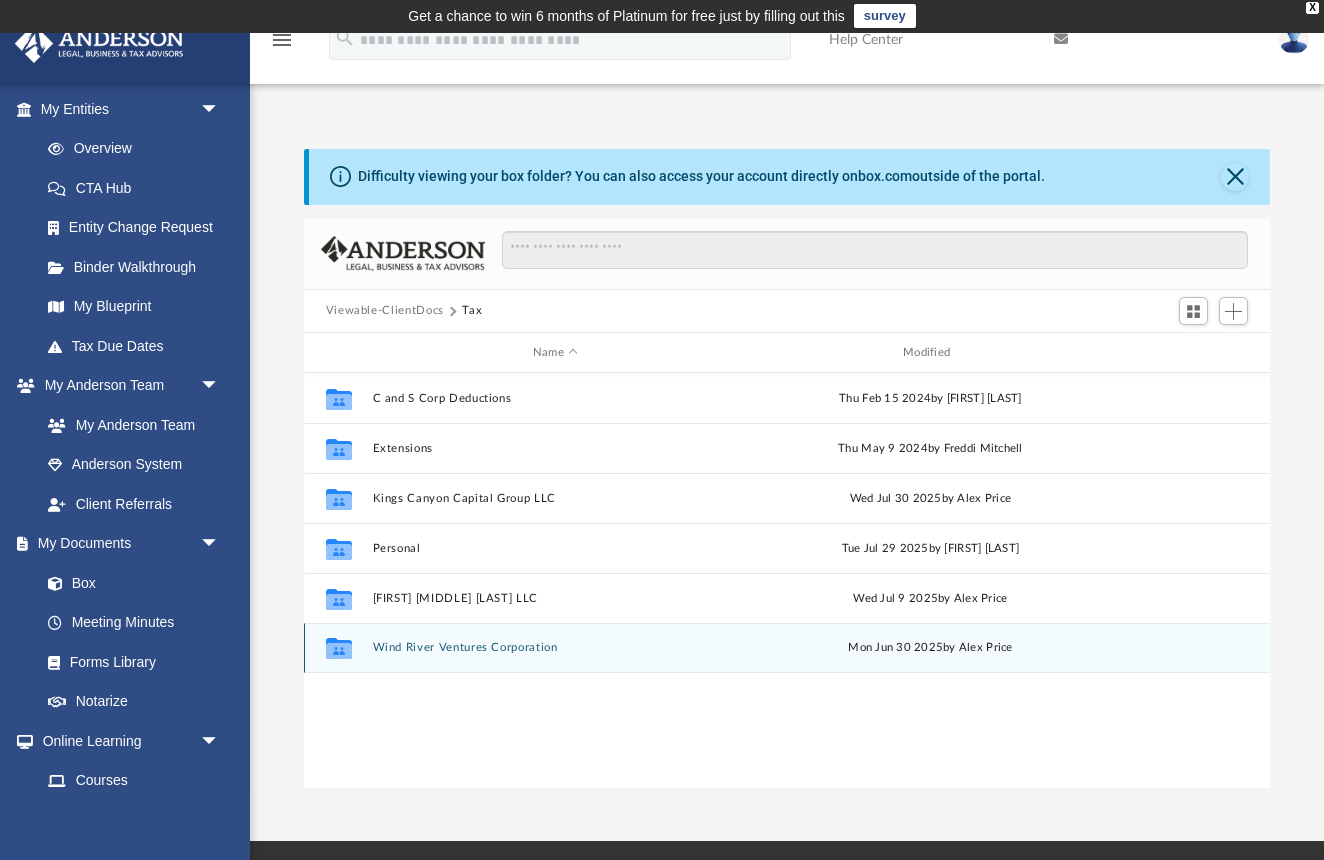 click on "Wind River Ventures Corporation" at bounding box center [555, 648] 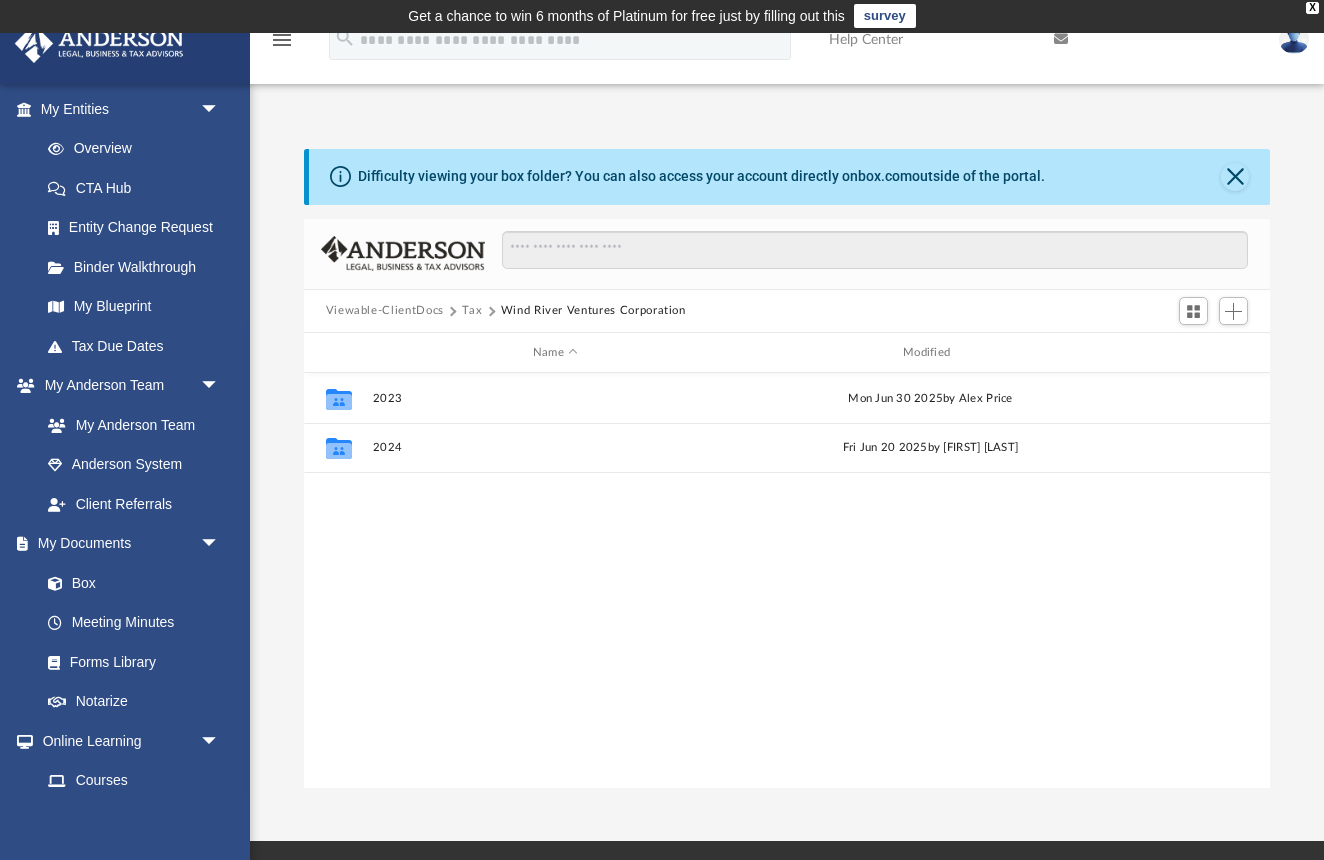 click on "Viewable-ClientDocs" at bounding box center [385, 311] 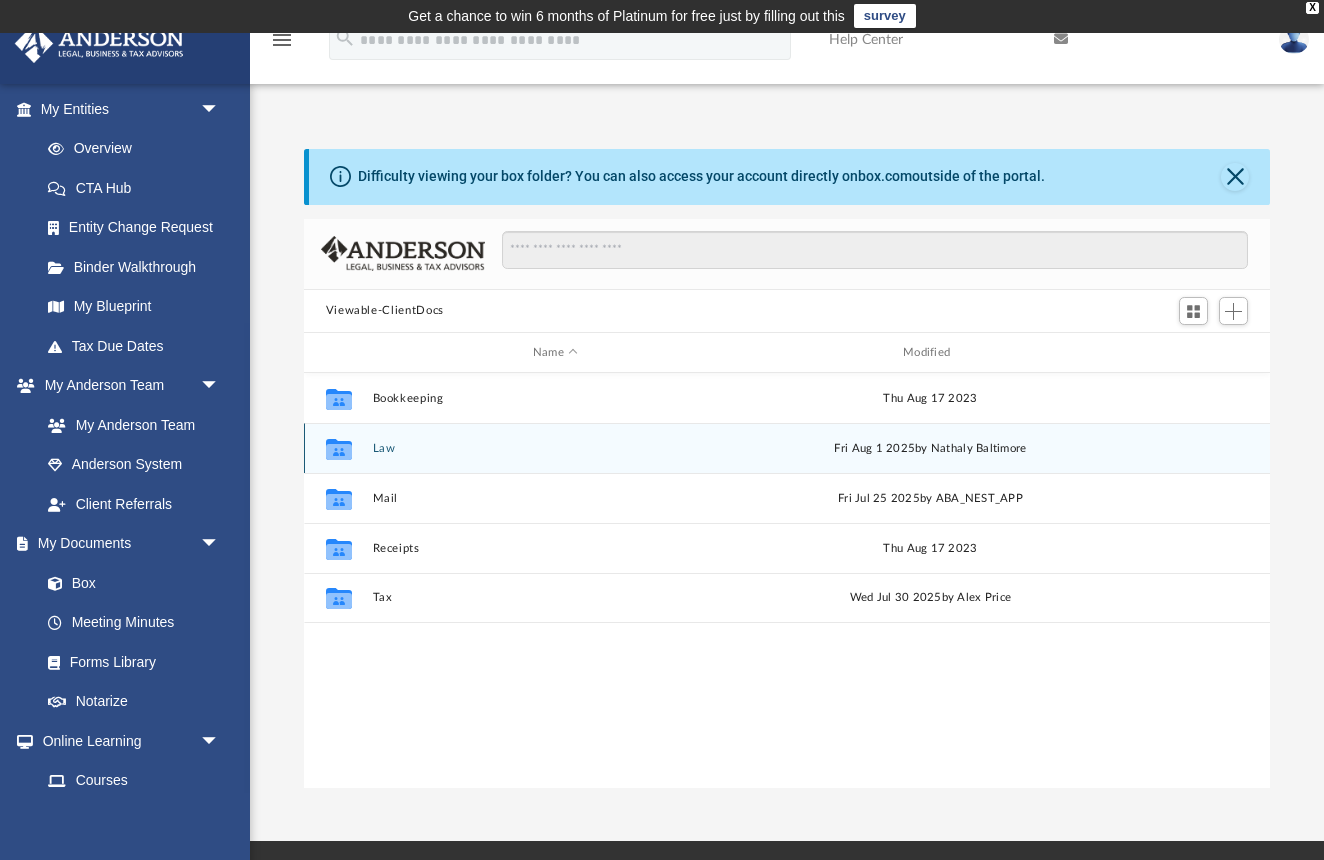 click on "Law" at bounding box center [555, 448] 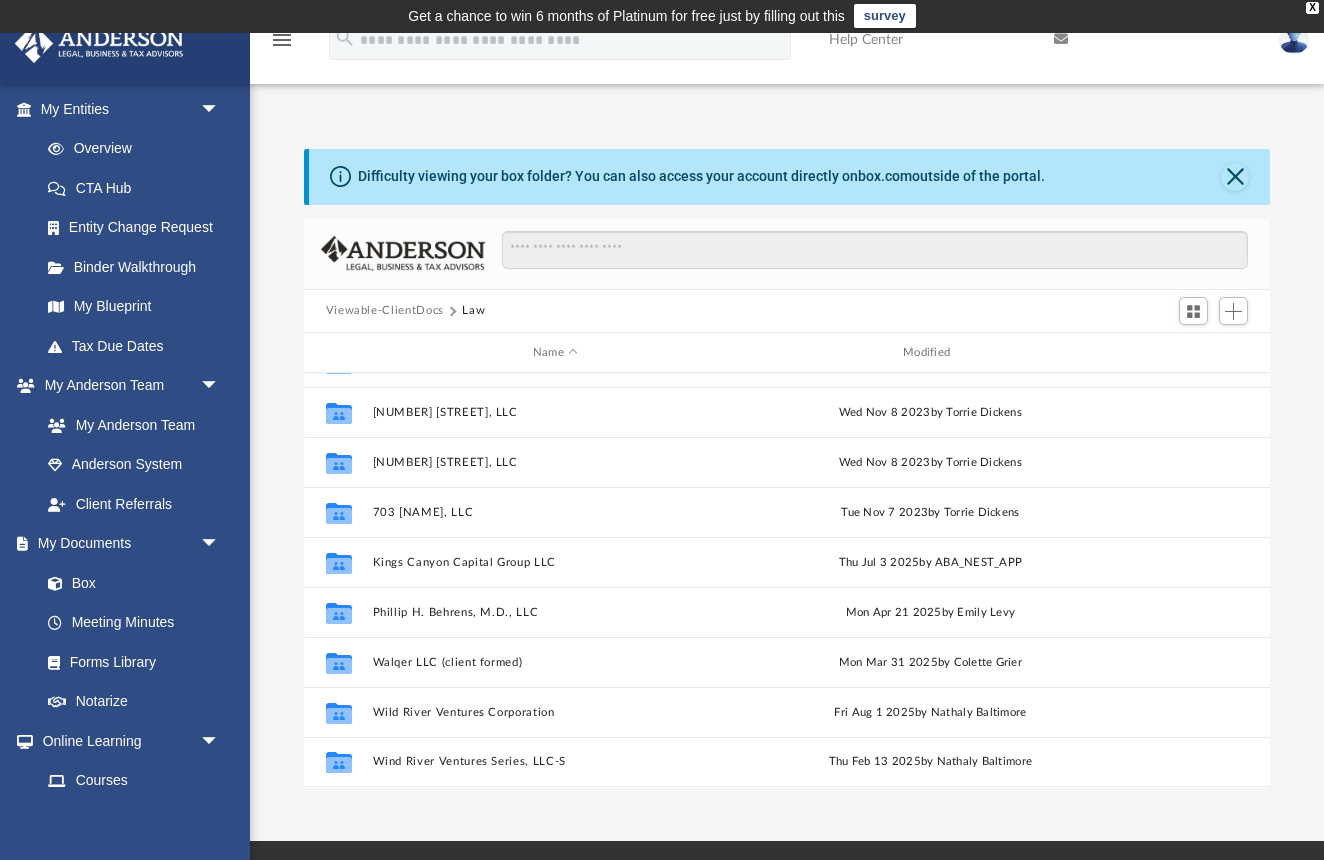 scroll, scrollTop: 86, scrollLeft: 0, axis: vertical 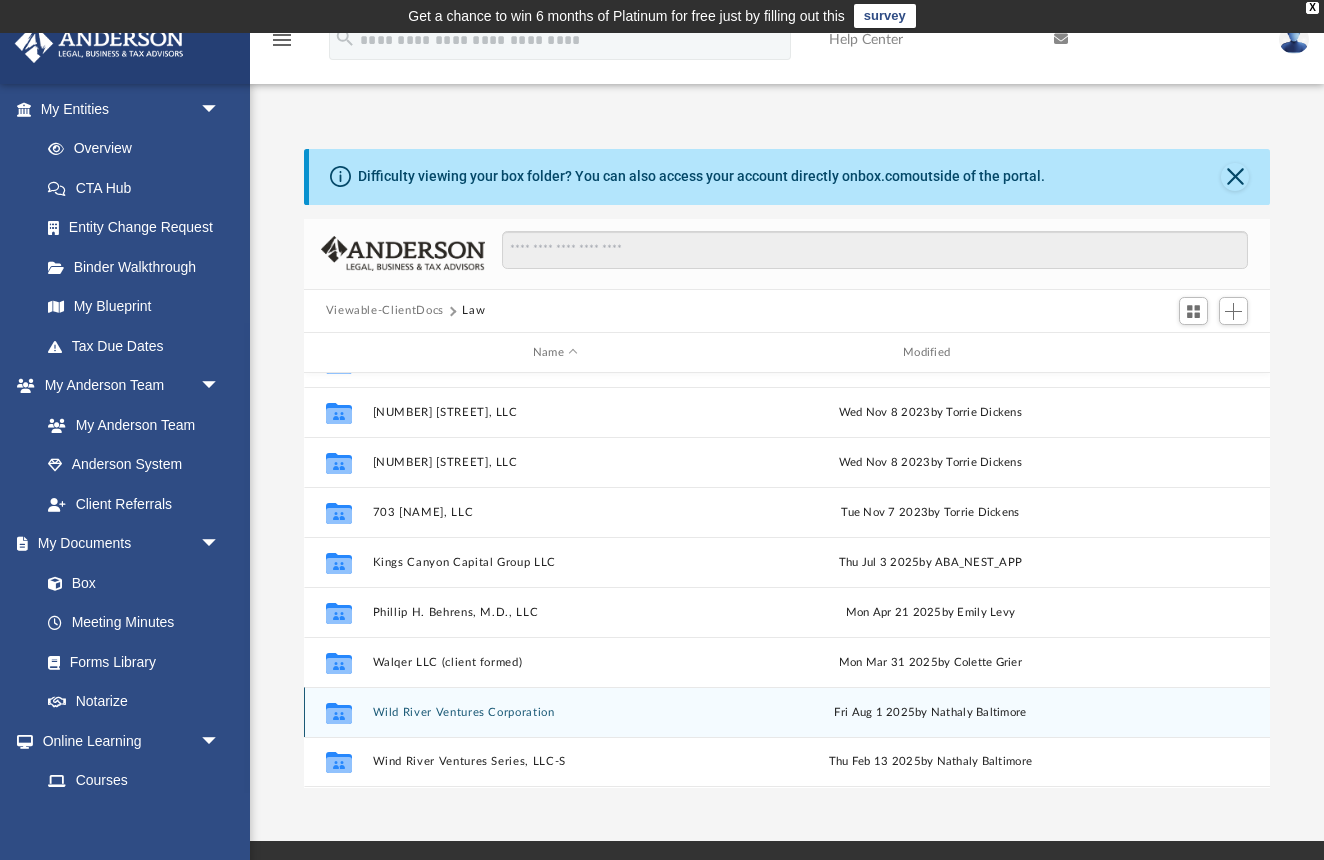 click on "Wild River Ventures Corporation" at bounding box center [555, 712] 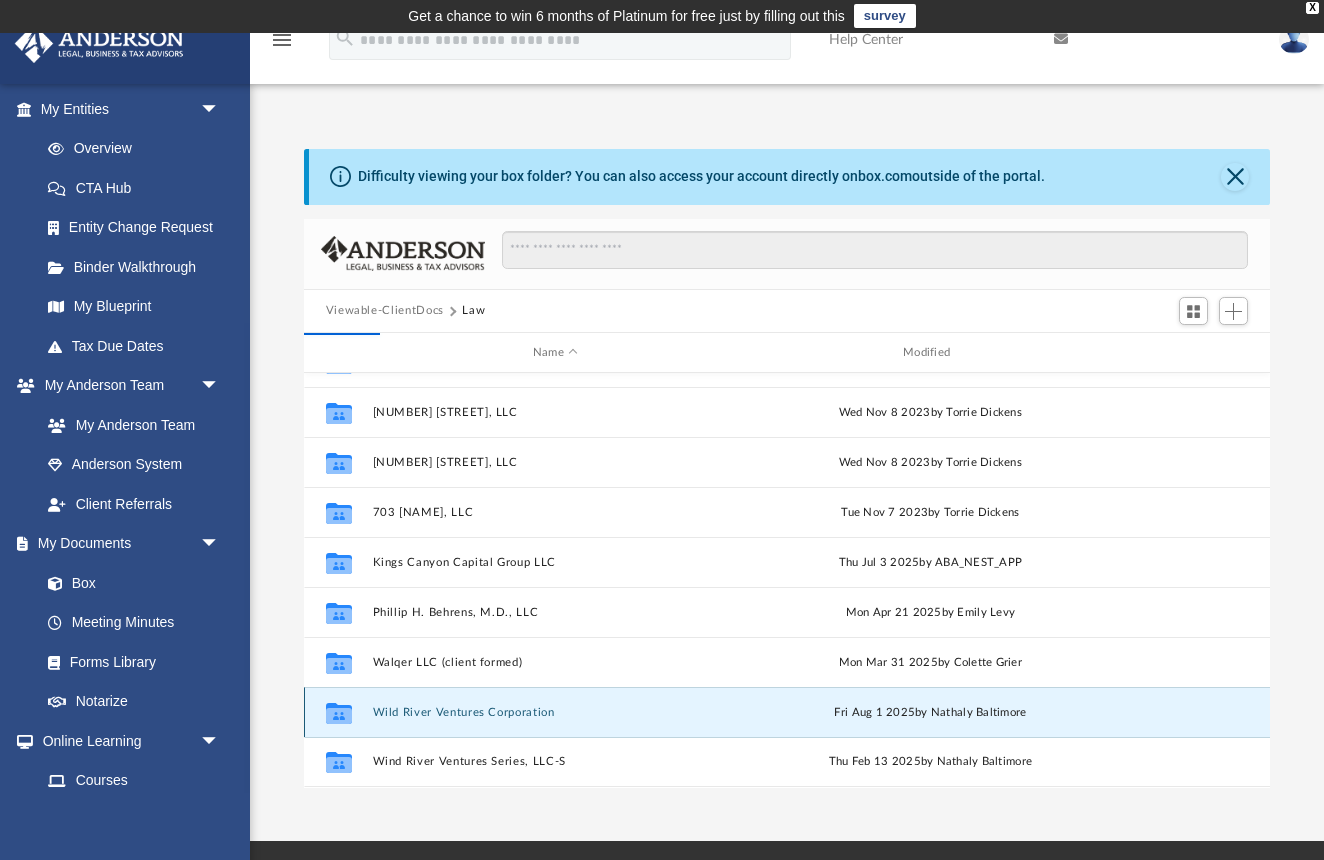 scroll, scrollTop: 0, scrollLeft: 0, axis: both 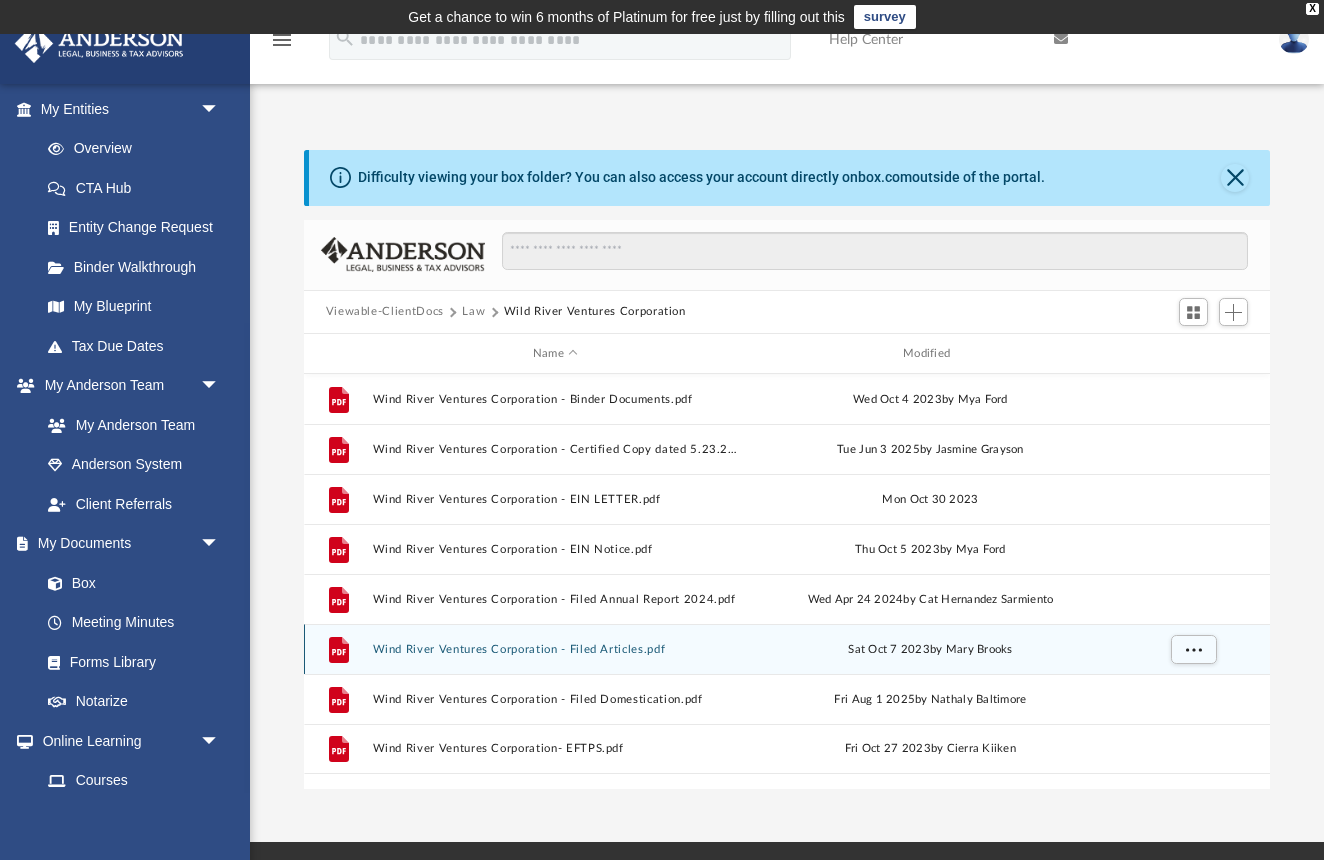 click on "Wind River Ventures Corporation - Filed Articles.pdf" at bounding box center (555, 649) 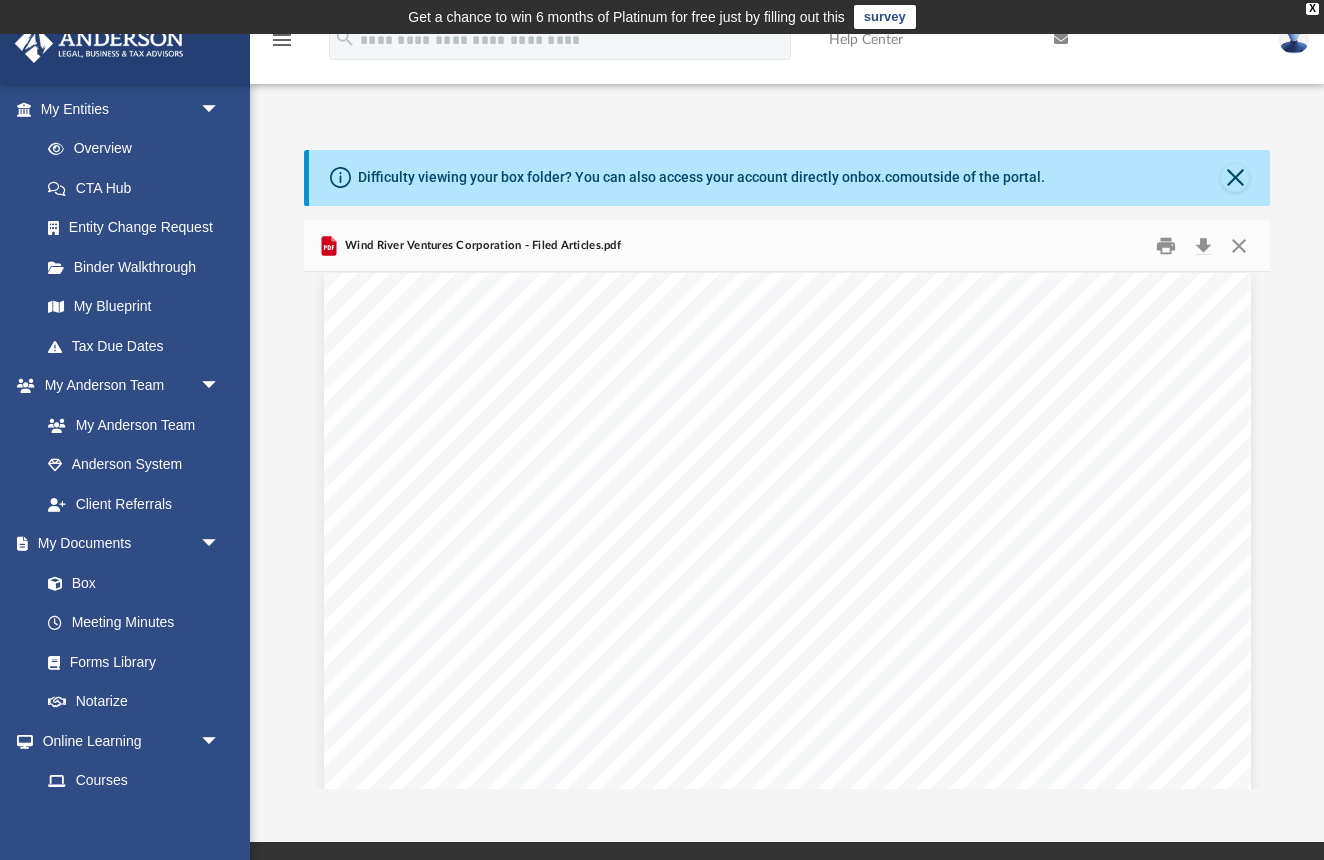 scroll, scrollTop: 13, scrollLeft: 0, axis: vertical 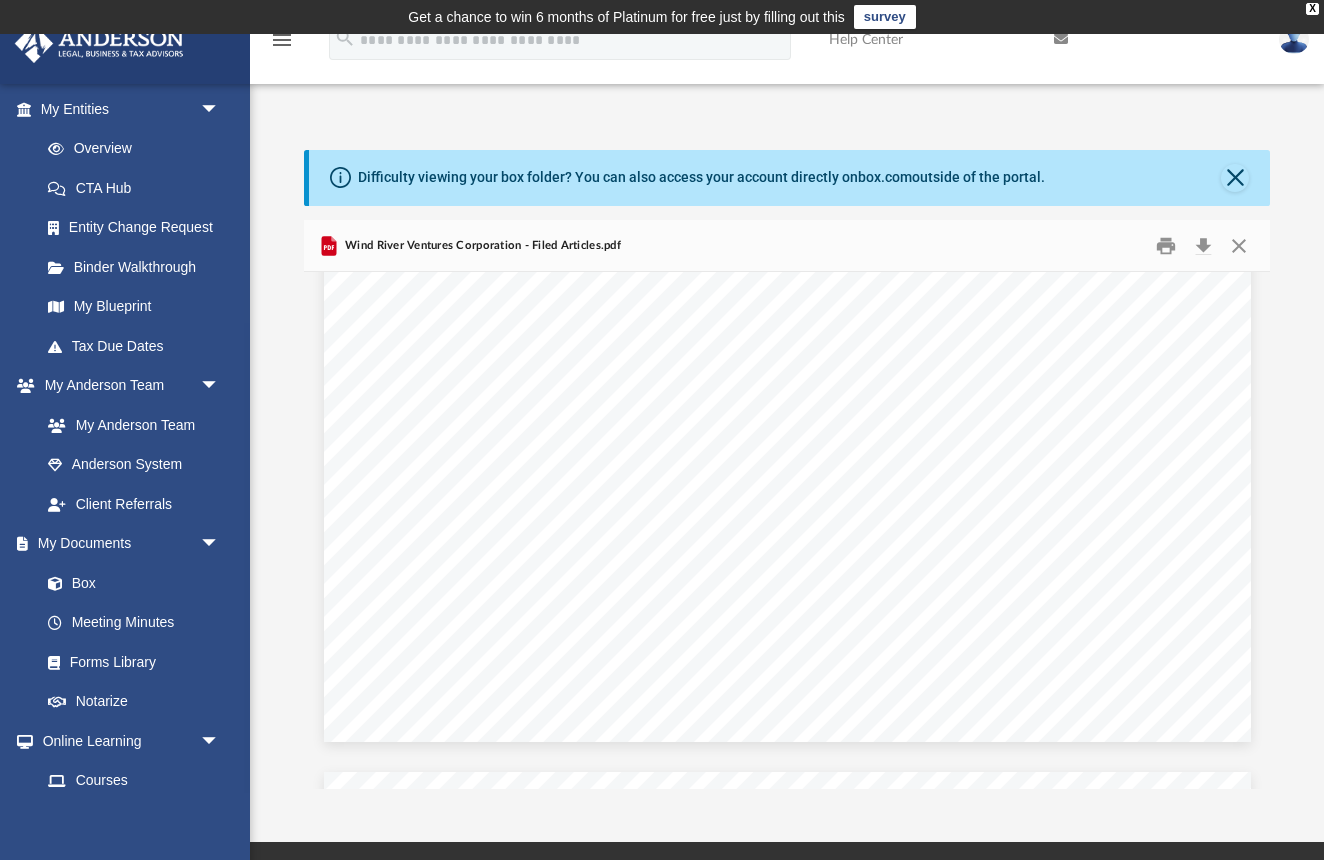 click at bounding box center (1239, 245) 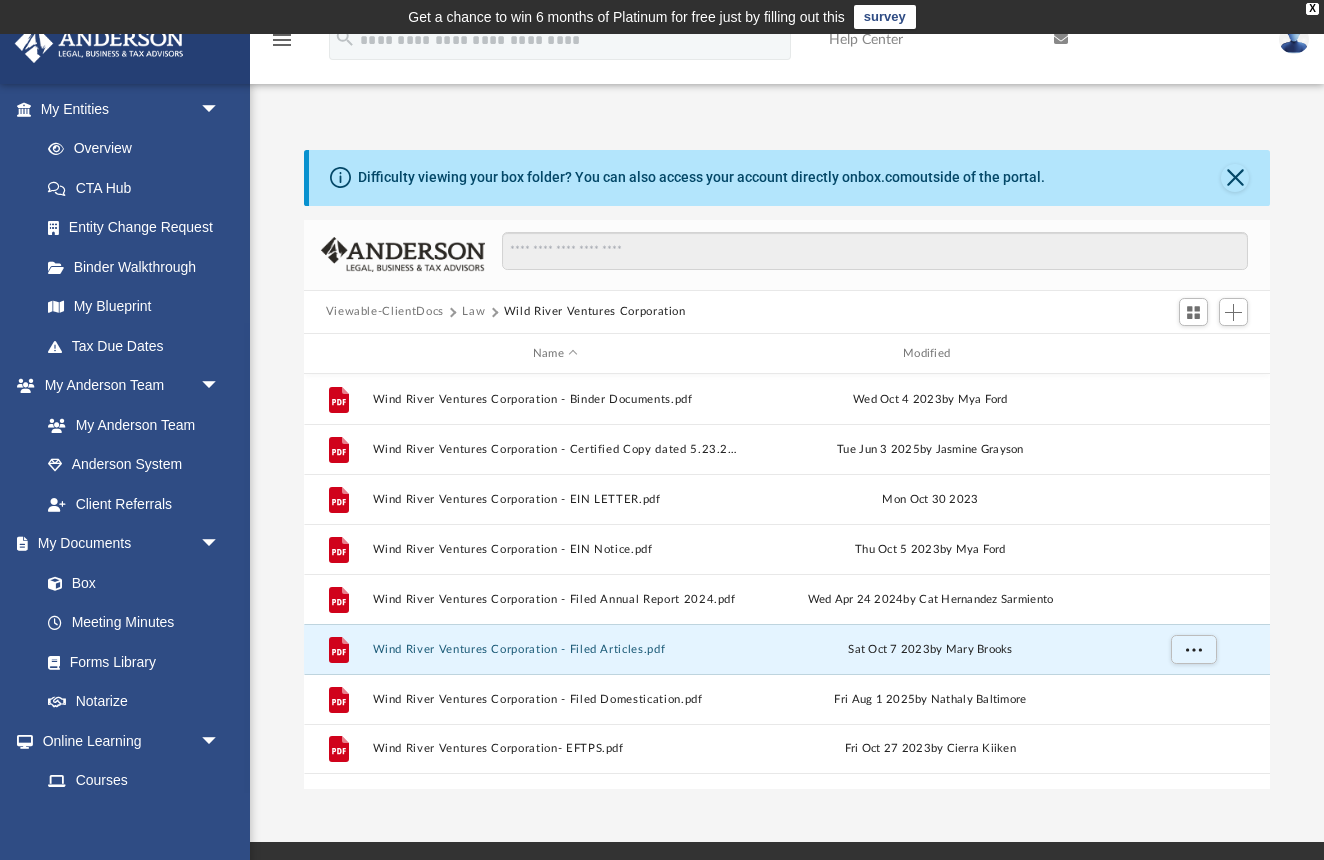 click on "Law" at bounding box center [473, 312] 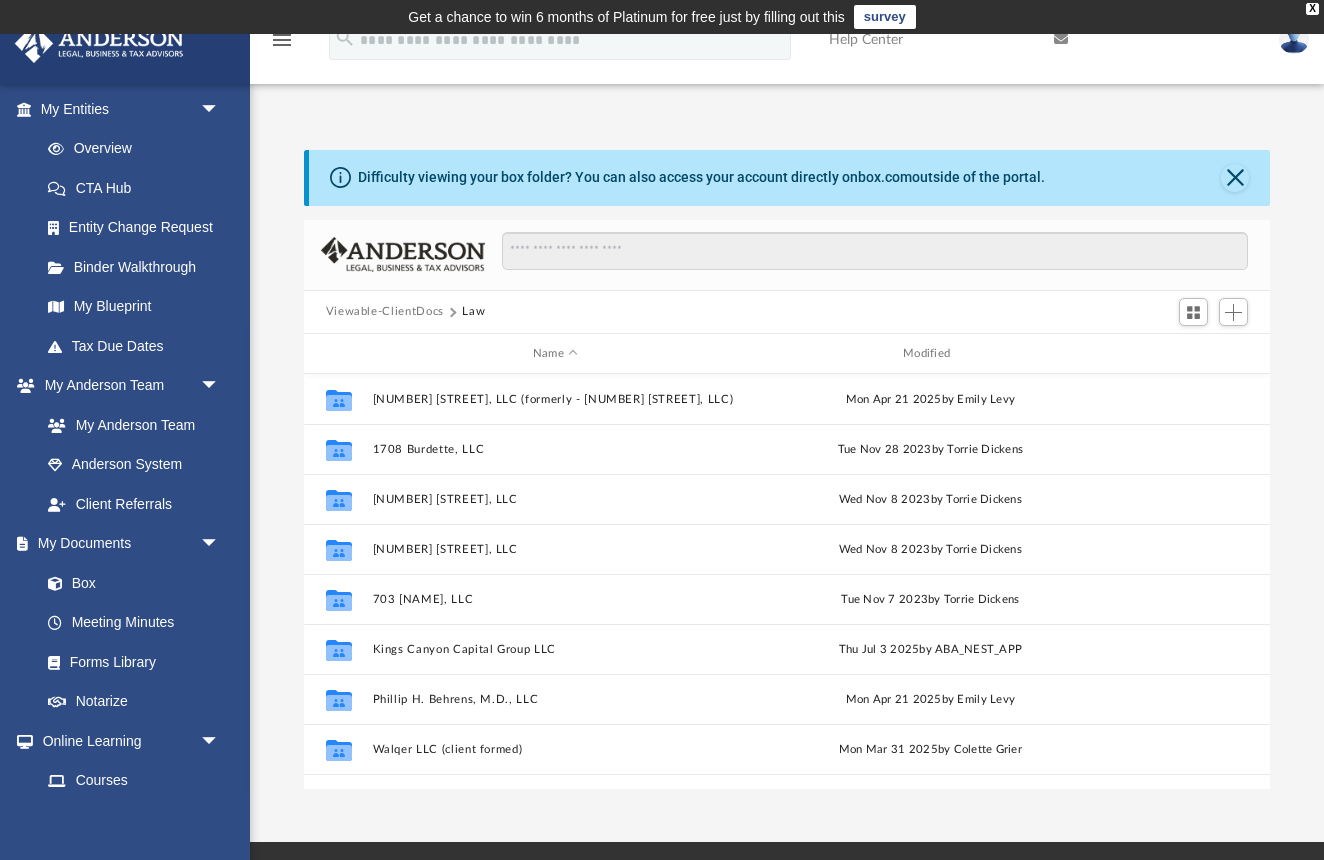 click on "Viewable-ClientDocs" at bounding box center [385, 312] 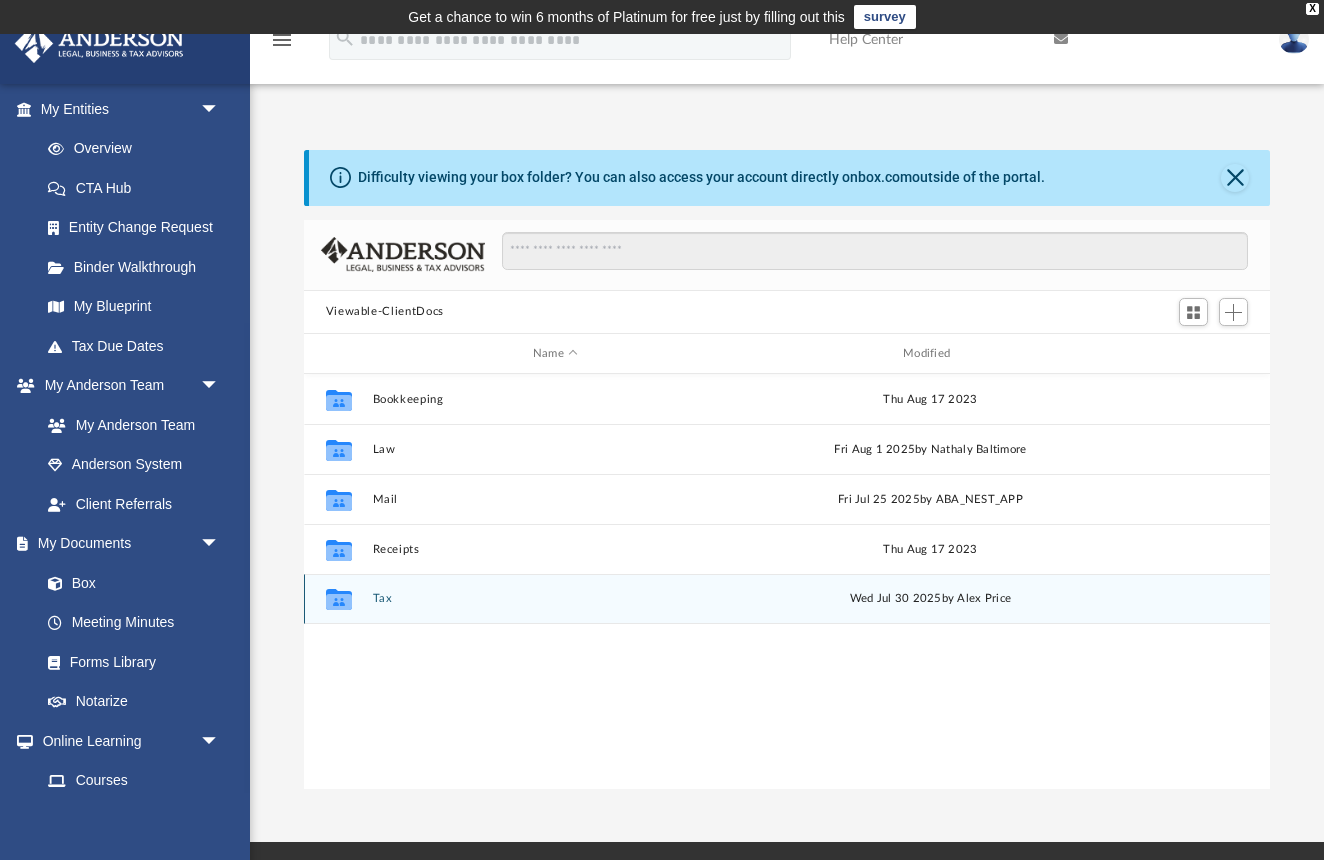 click on "Tax" at bounding box center (555, 599) 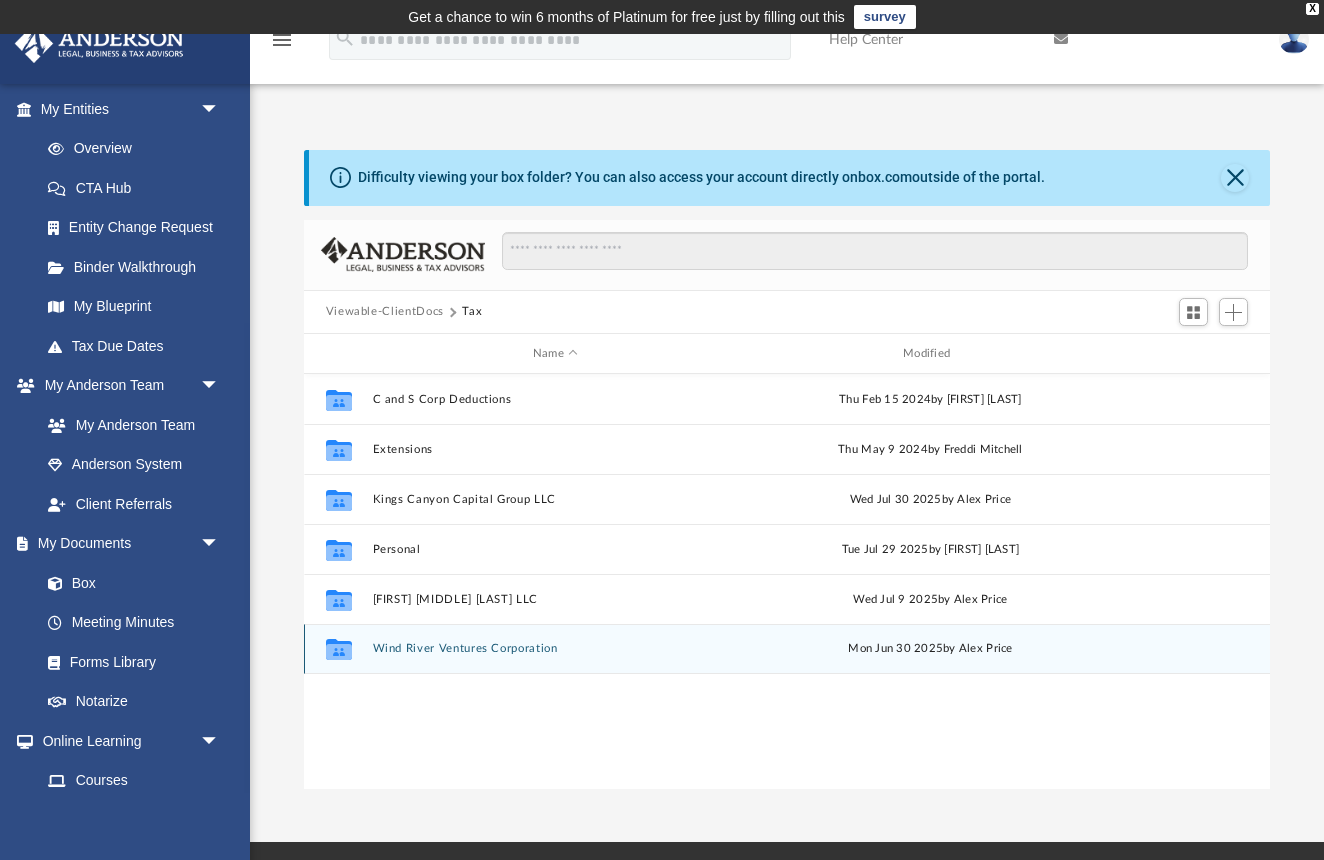 click on "Wind River Ventures Corporation" at bounding box center [555, 649] 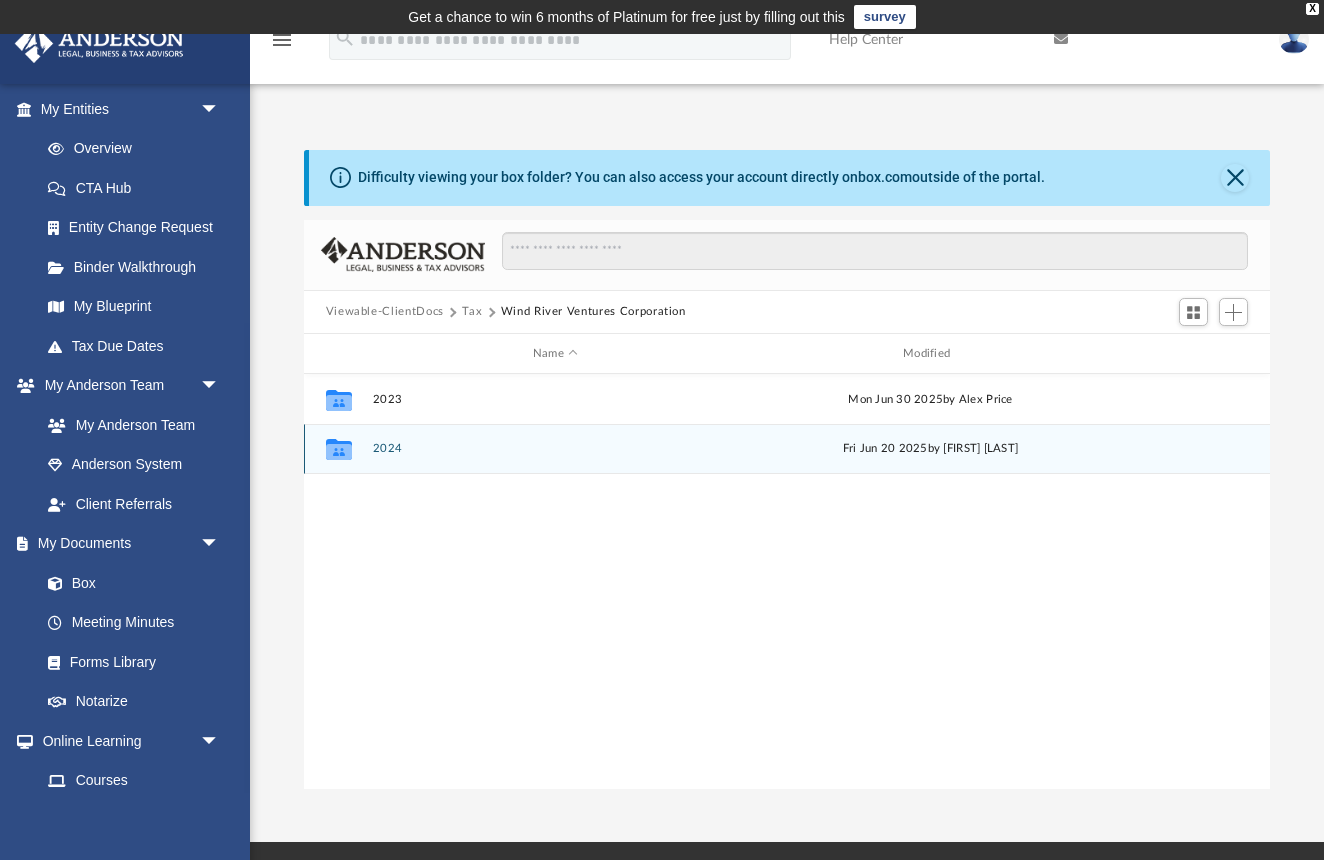 click on "2024" at bounding box center [555, 449] 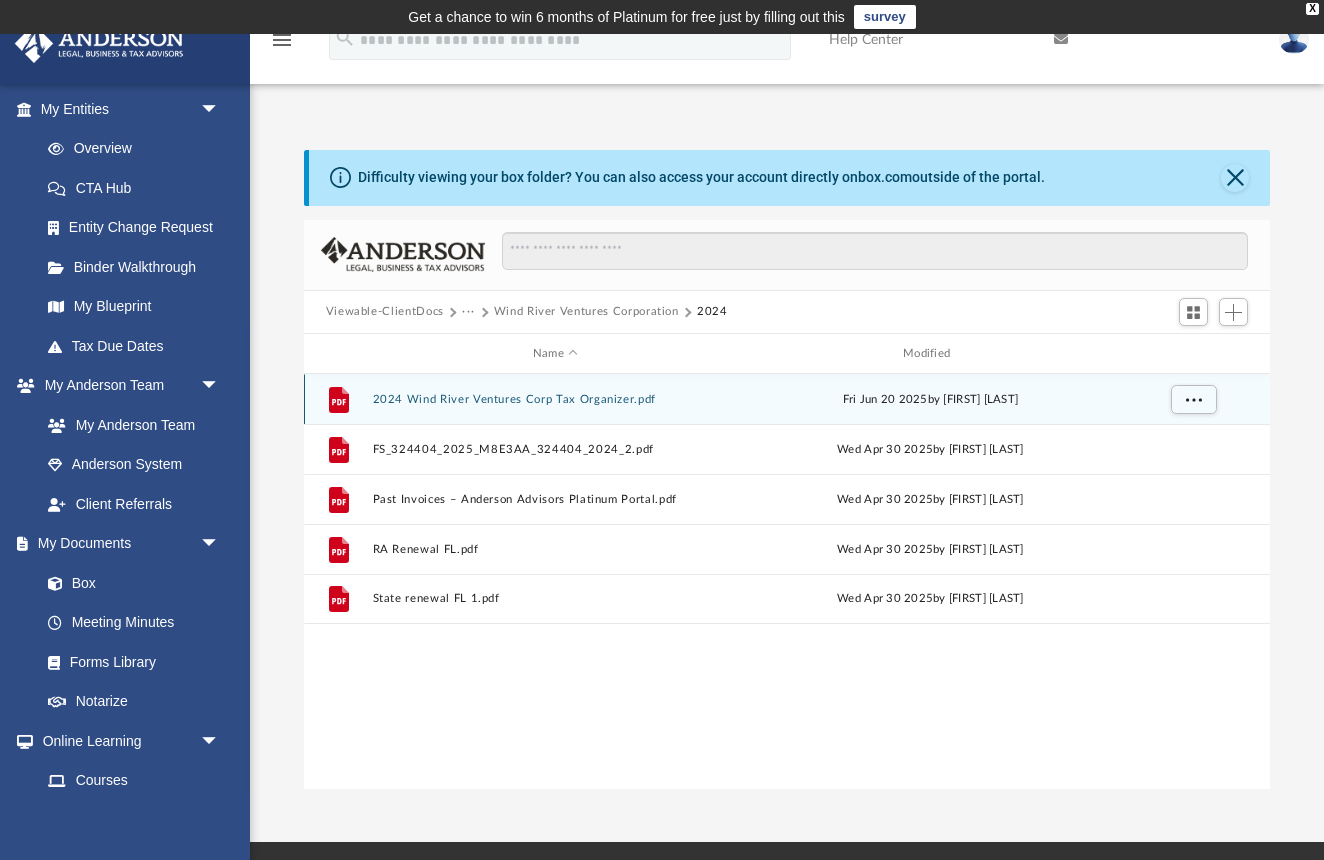 click on "2024 Wind River Ventures  Corp Tax Organizer.pdf" at bounding box center (555, 399) 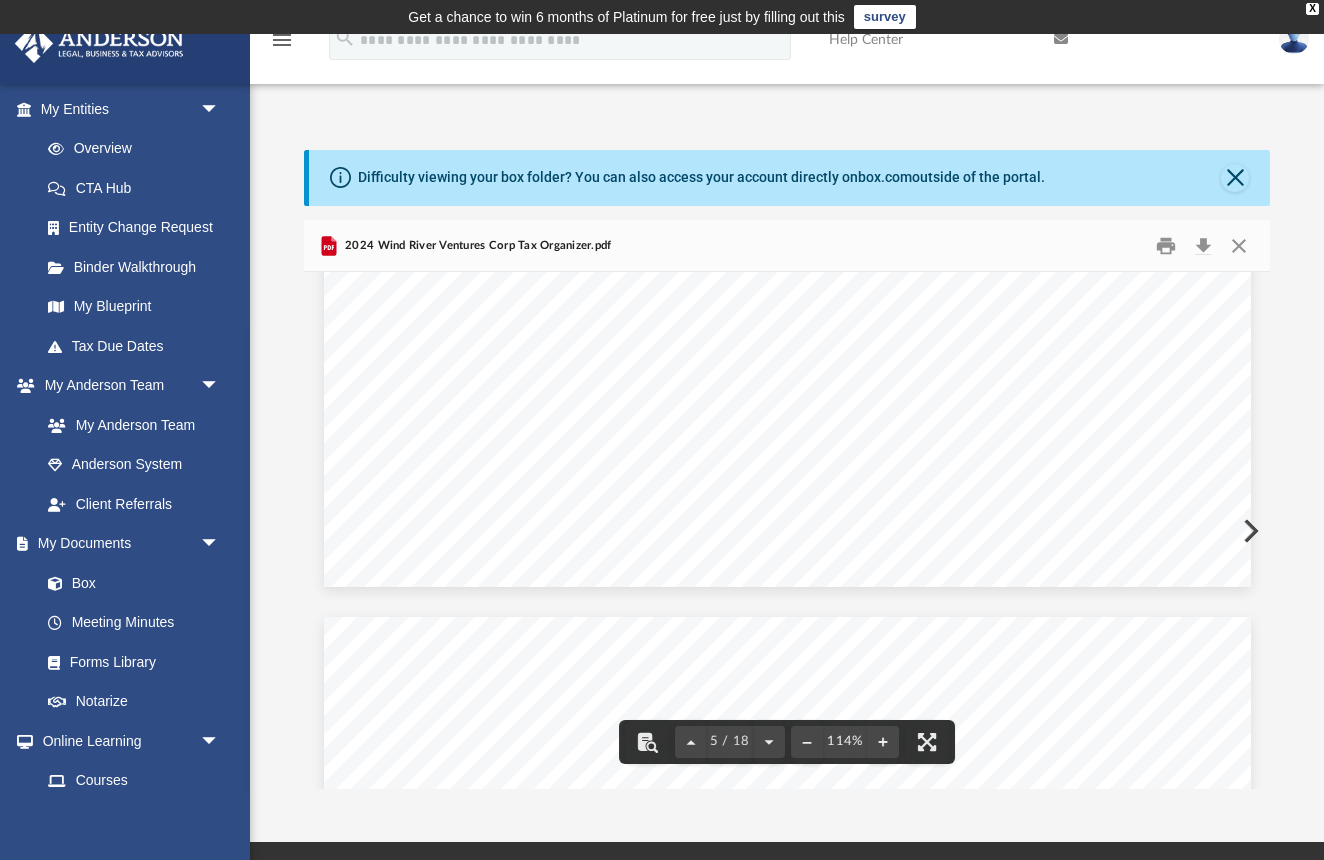 scroll, scrollTop: 5731, scrollLeft: 0, axis: vertical 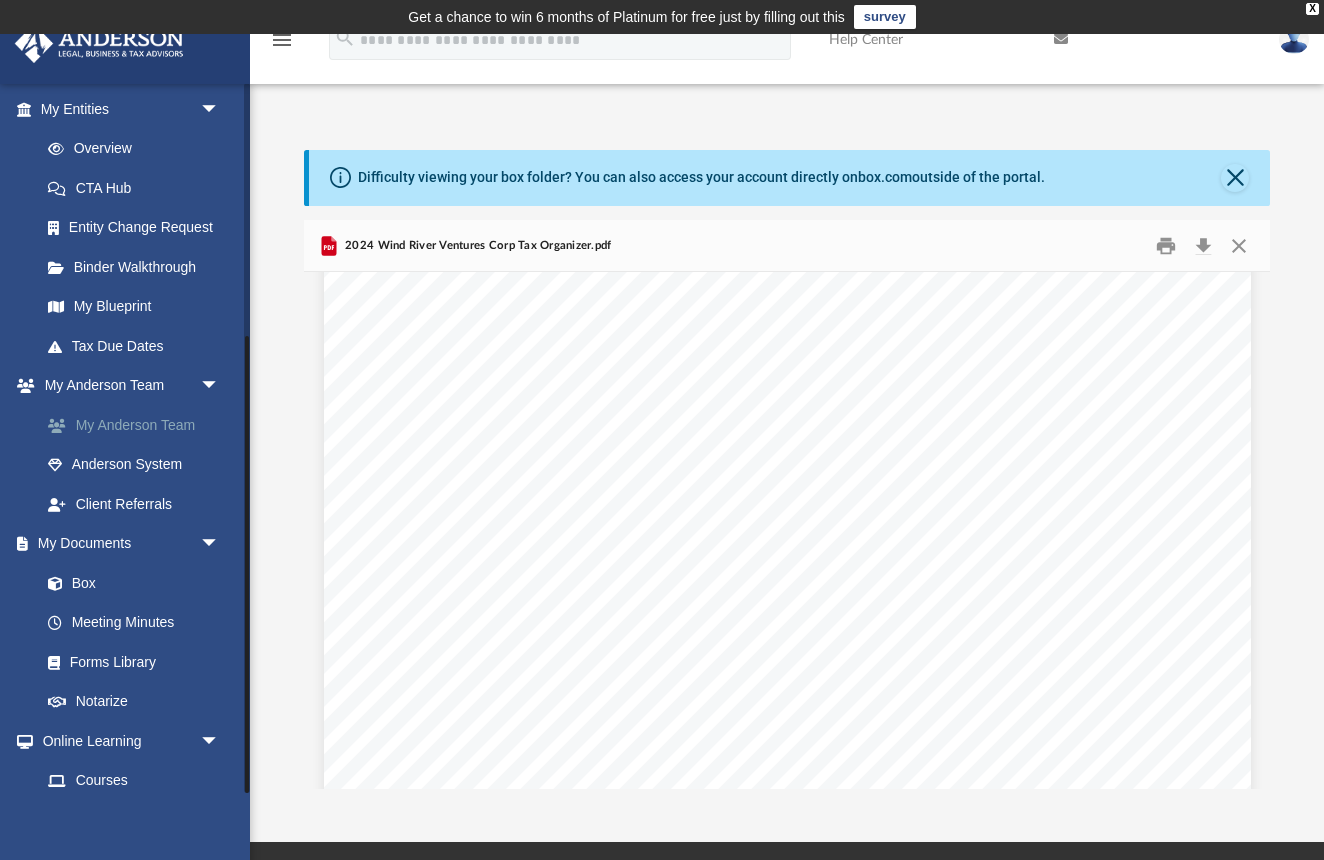 click on "My Anderson Team" at bounding box center [139, 425] 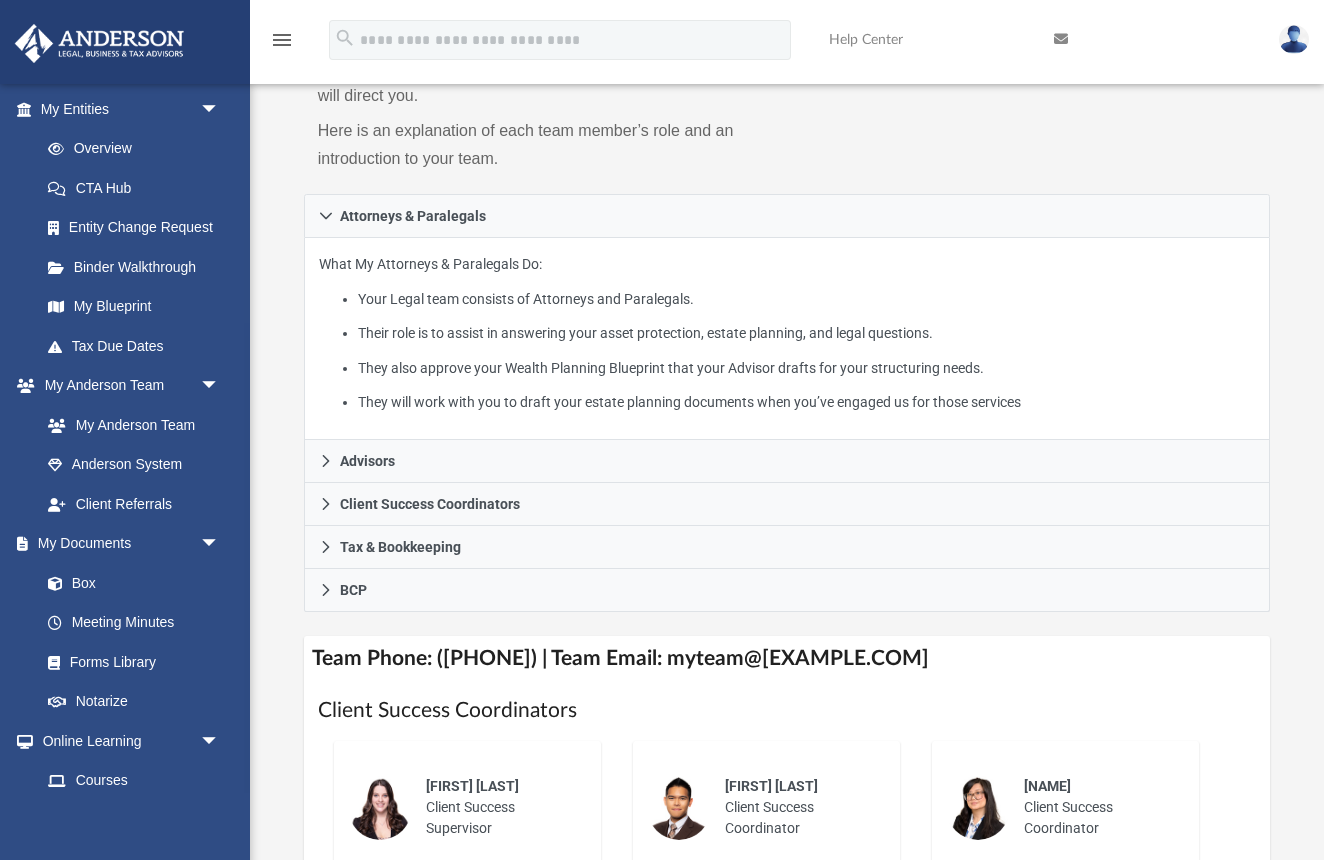 scroll, scrollTop: 347, scrollLeft: 0, axis: vertical 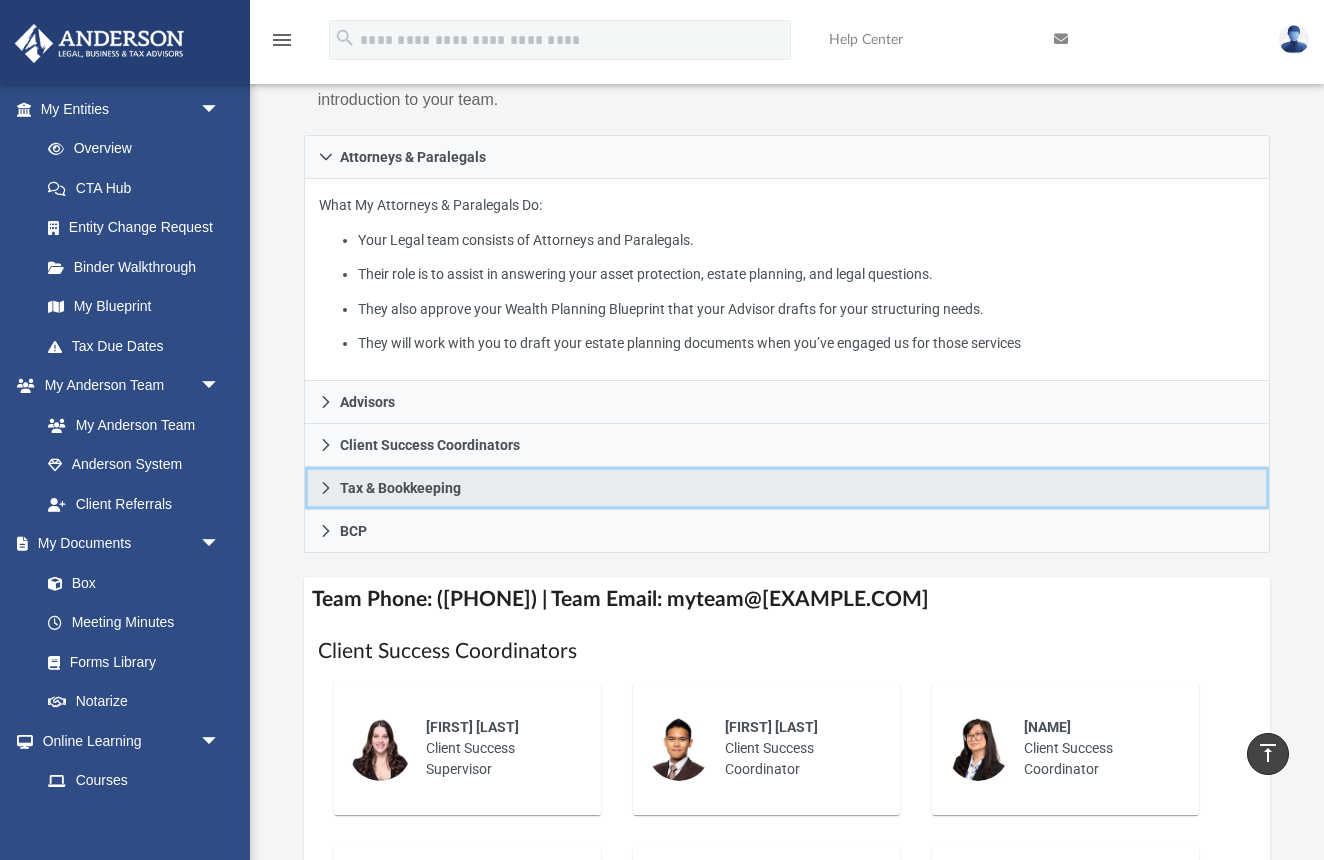 click on "Tax & Bookkeeping" at bounding box center (400, 488) 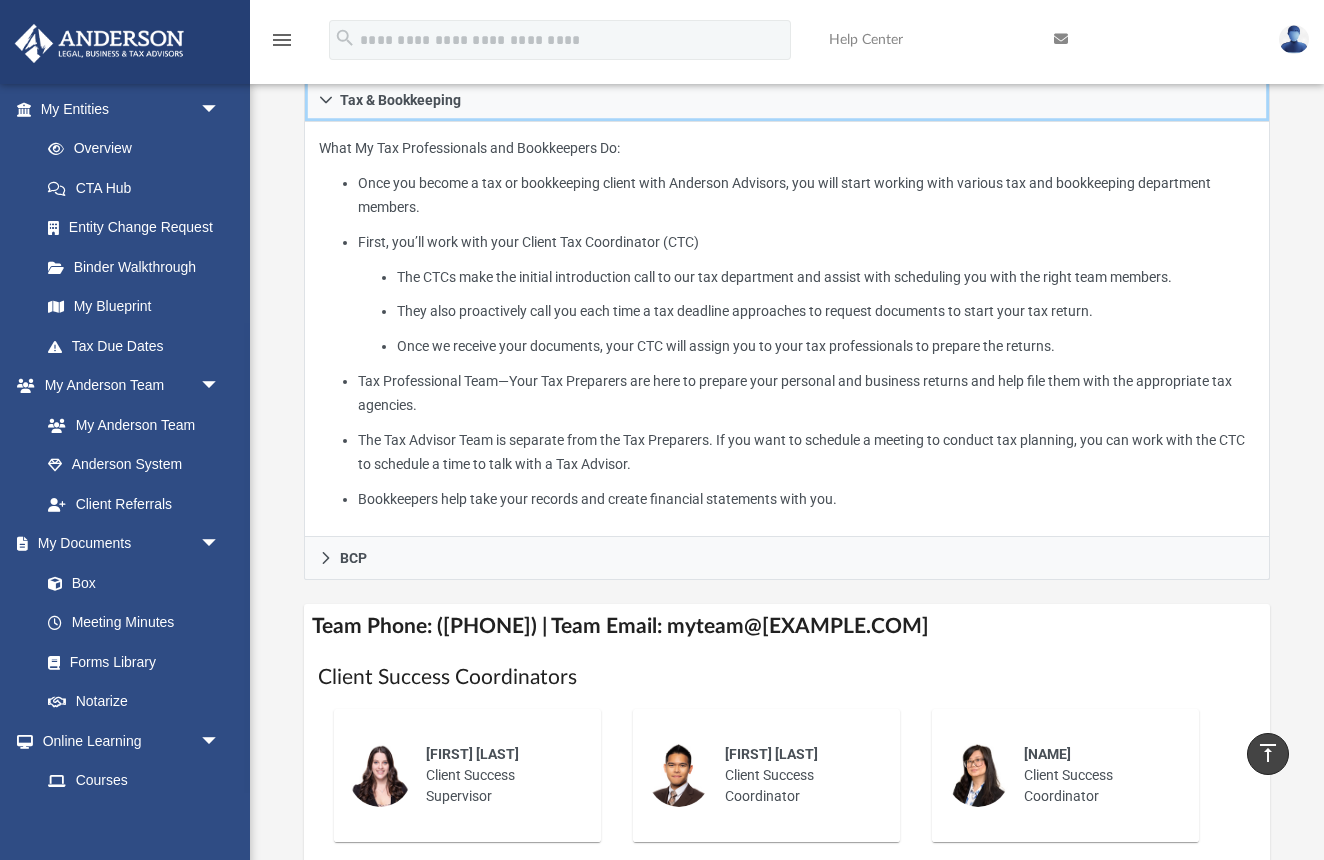 scroll, scrollTop: 533, scrollLeft: 0, axis: vertical 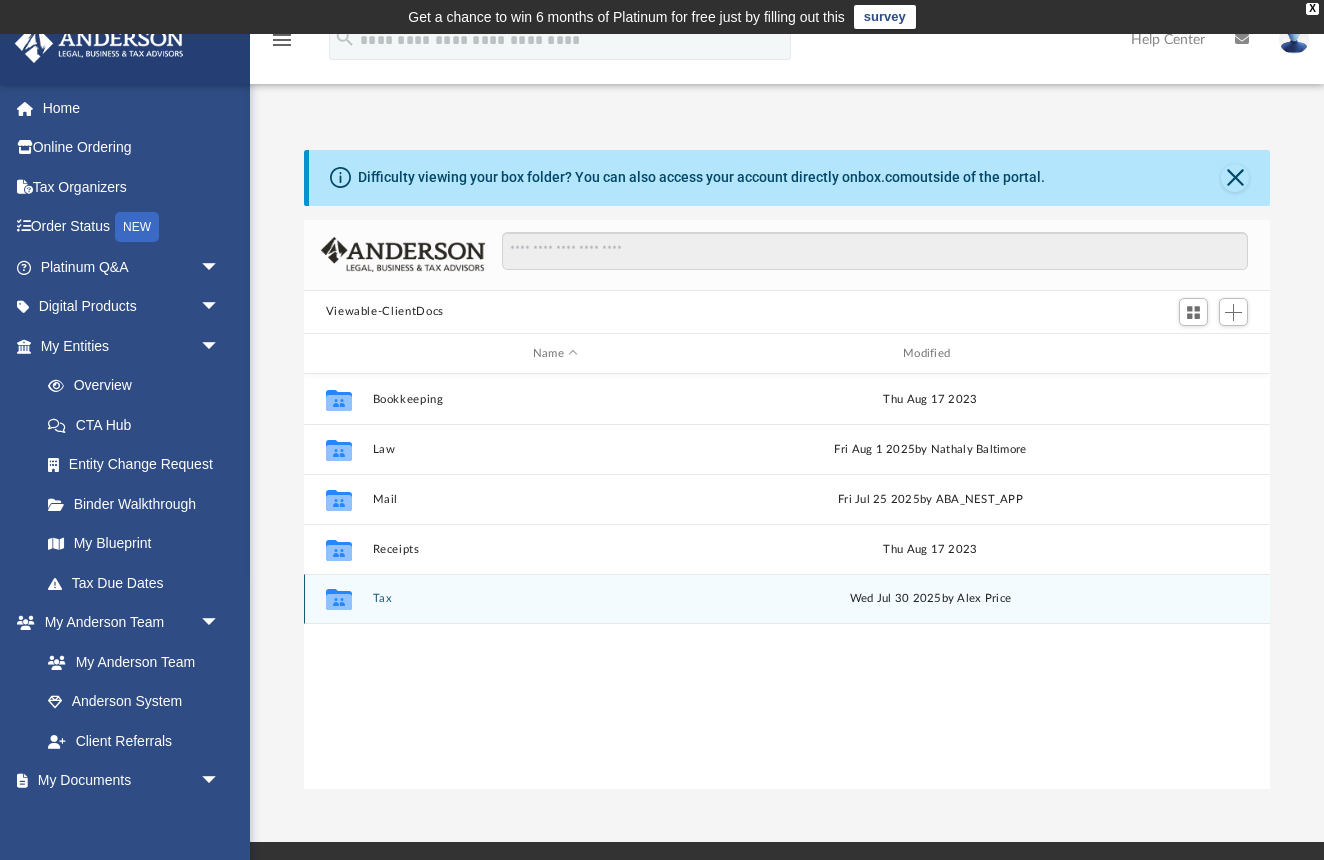click on "Tax" at bounding box center (555, 599) 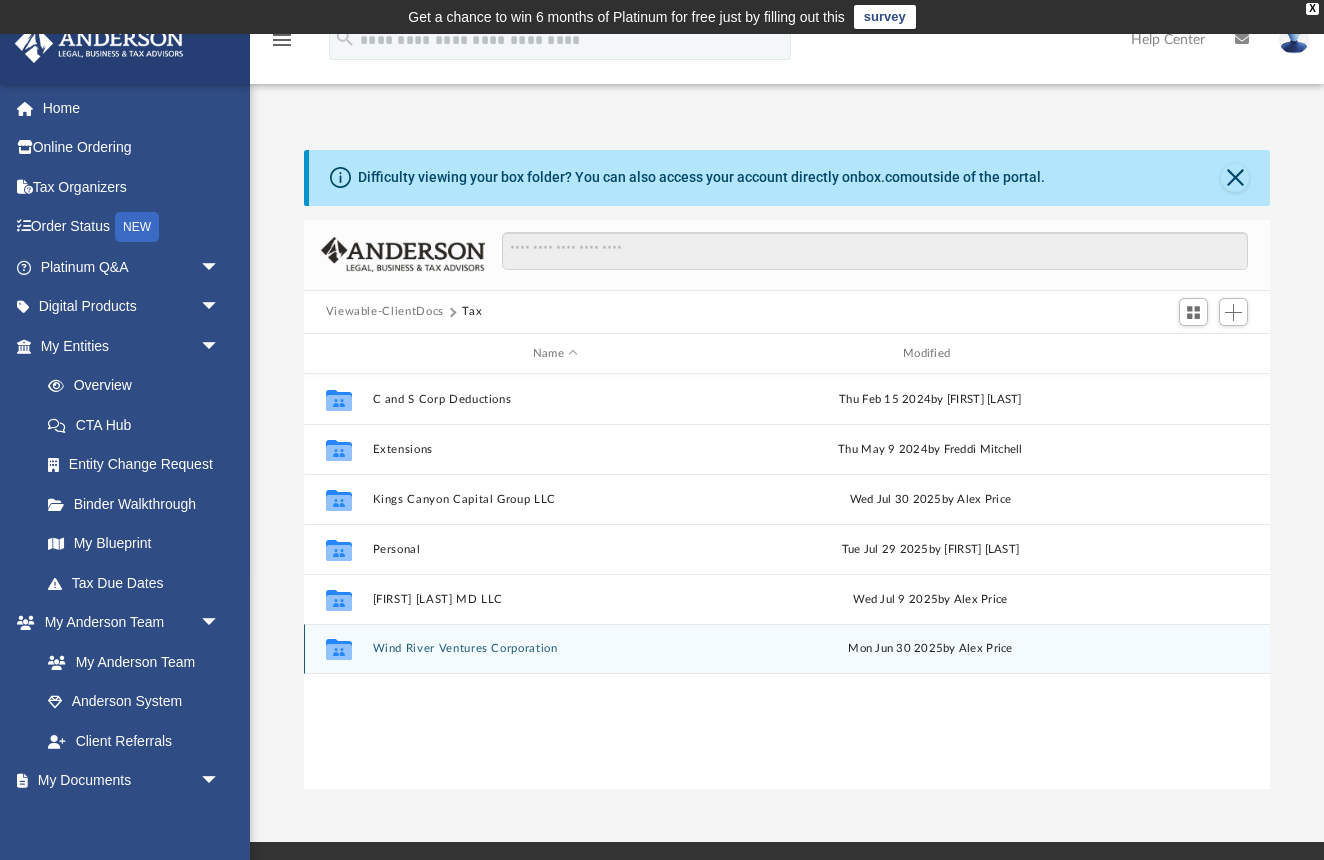 click on "Wind River Ventures Corporation" at bounding box center (555, 649) 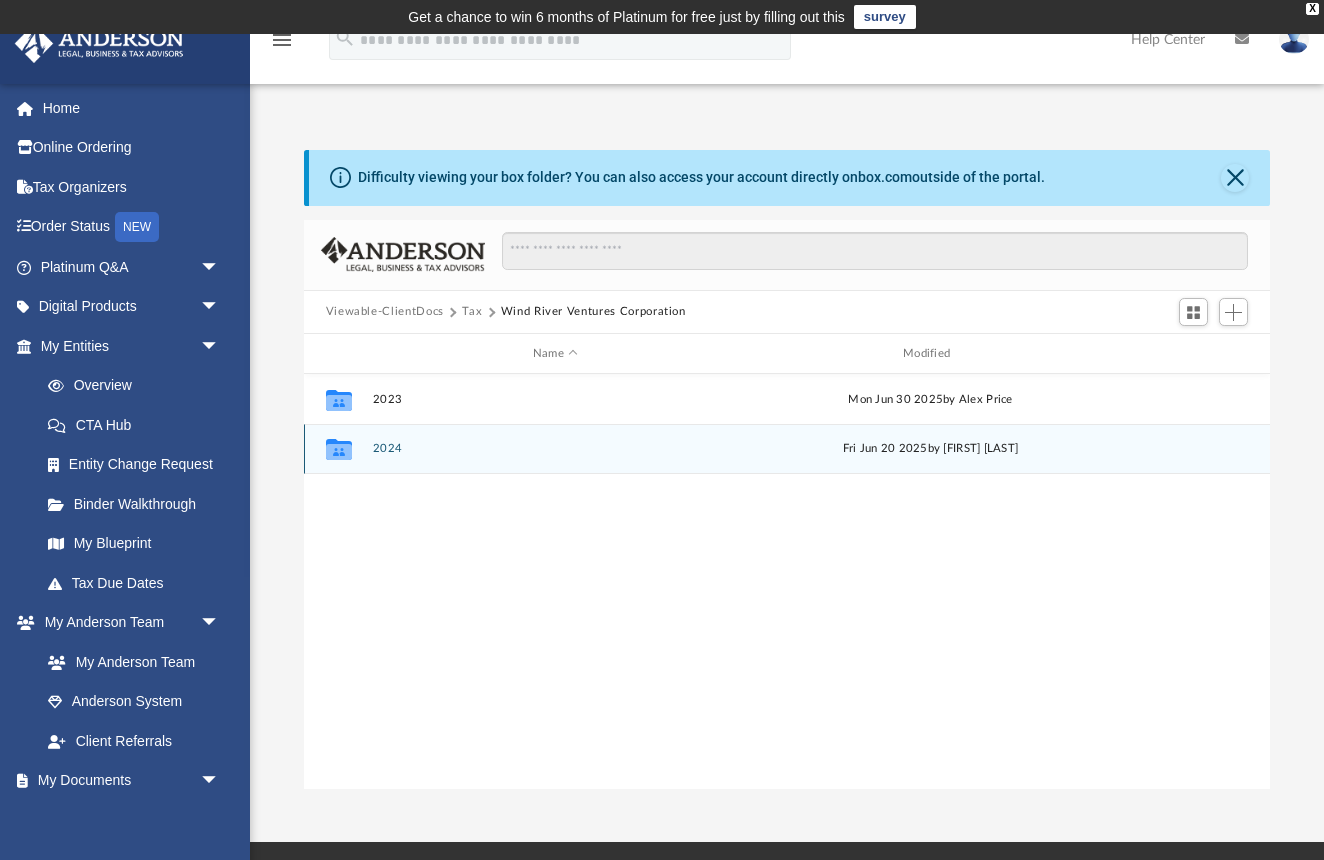 click on "2024" at bounding box center (555, 449) 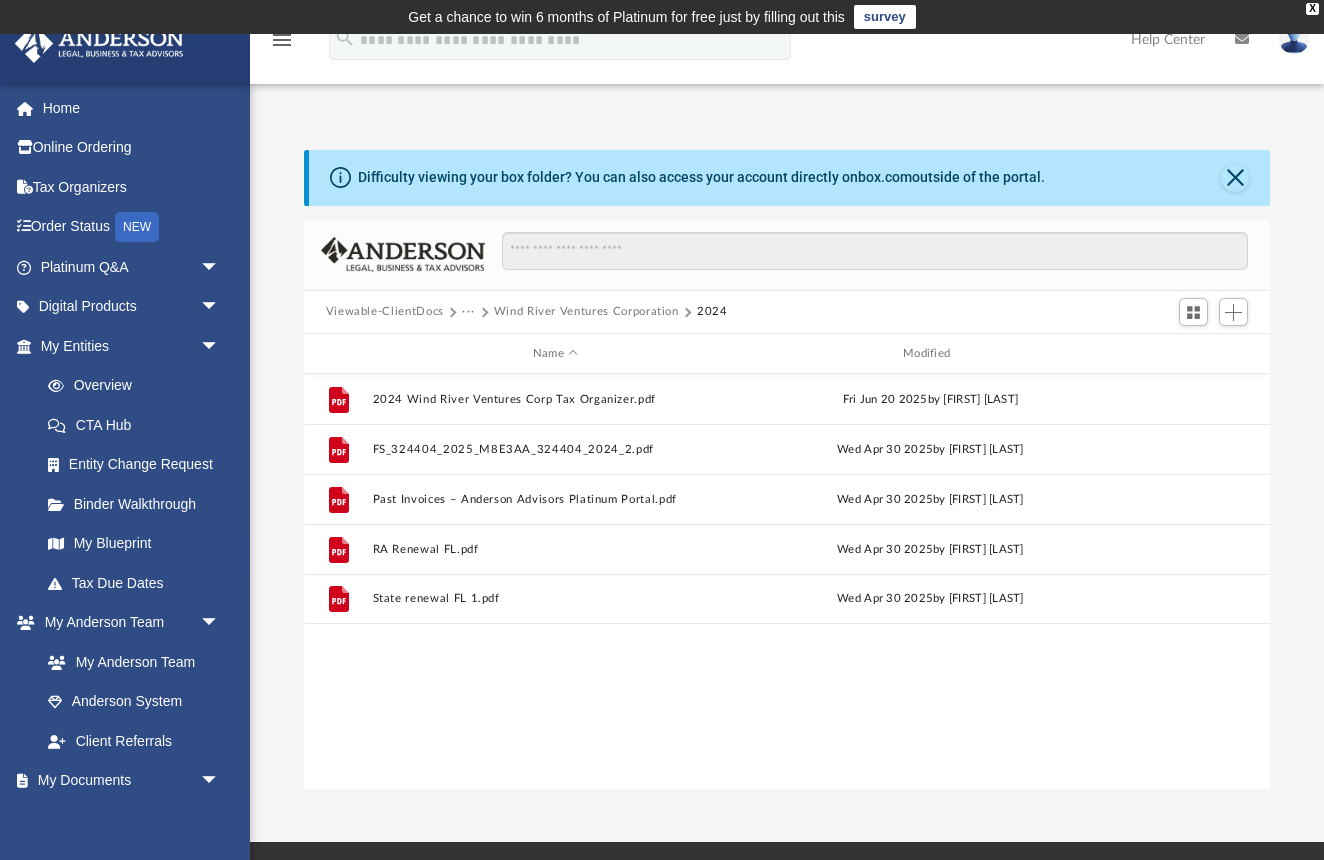 click on "Wind River Ventures Corporation" at bounding box center [586, 312] 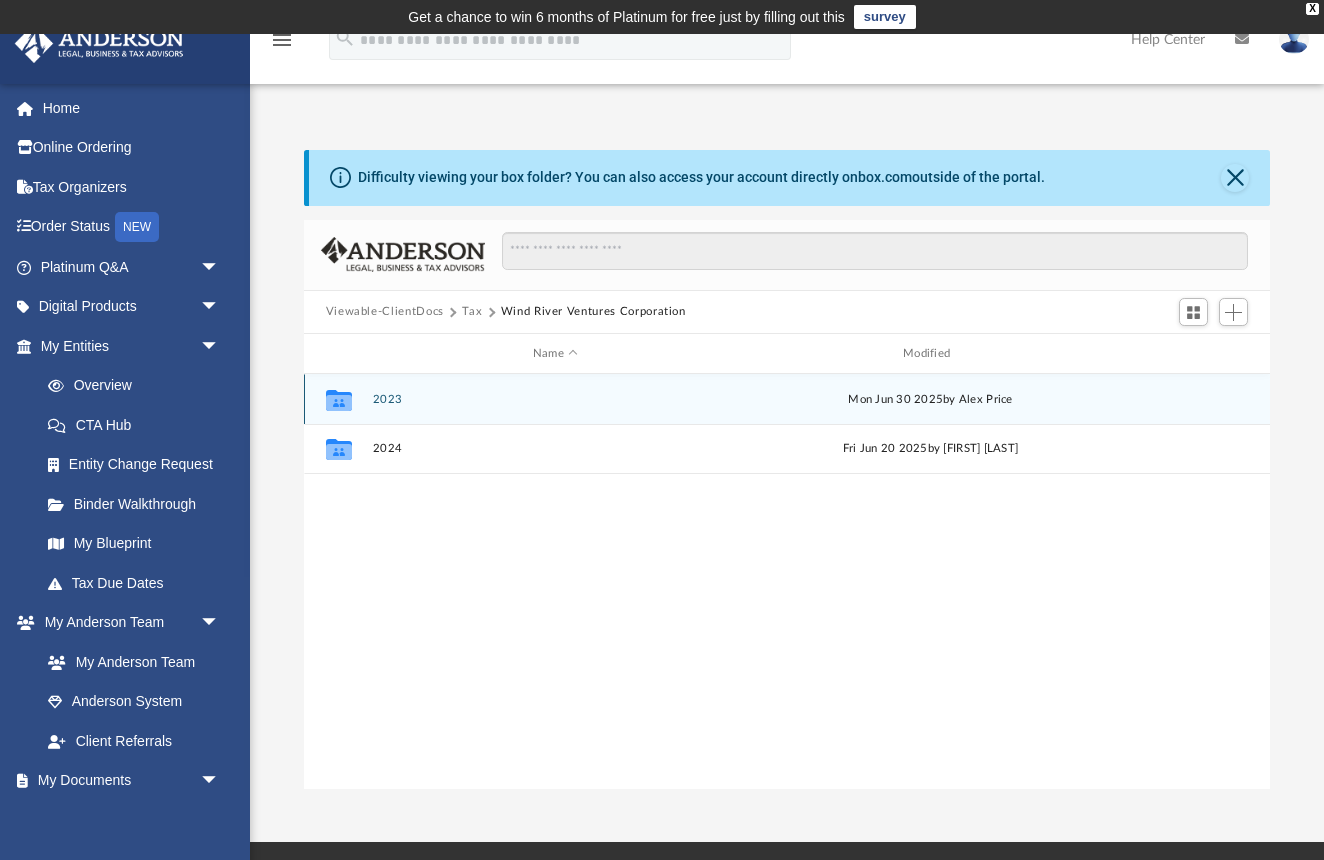 click on "2023" at bounding box center (555, 399) 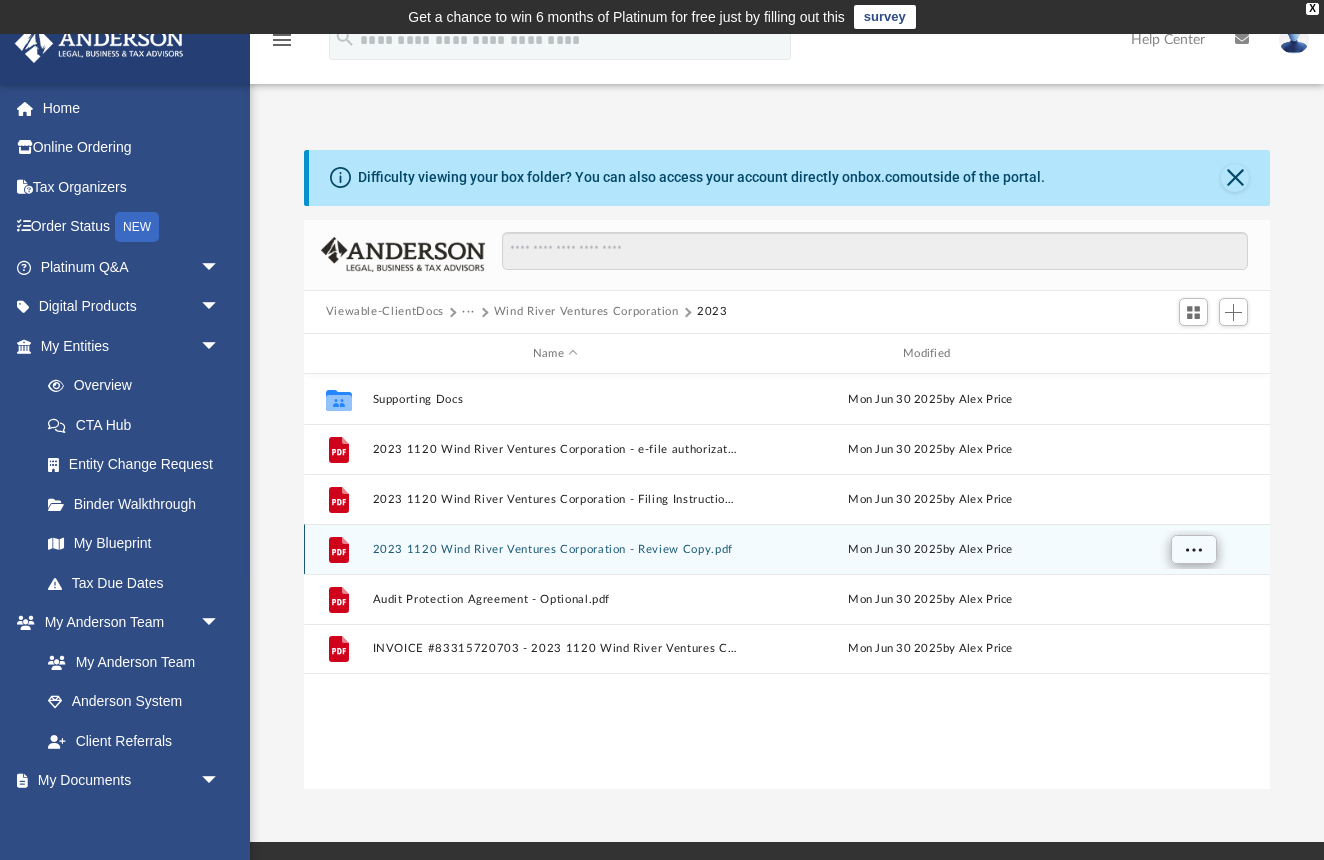 click at bounding box center [1193, 549] 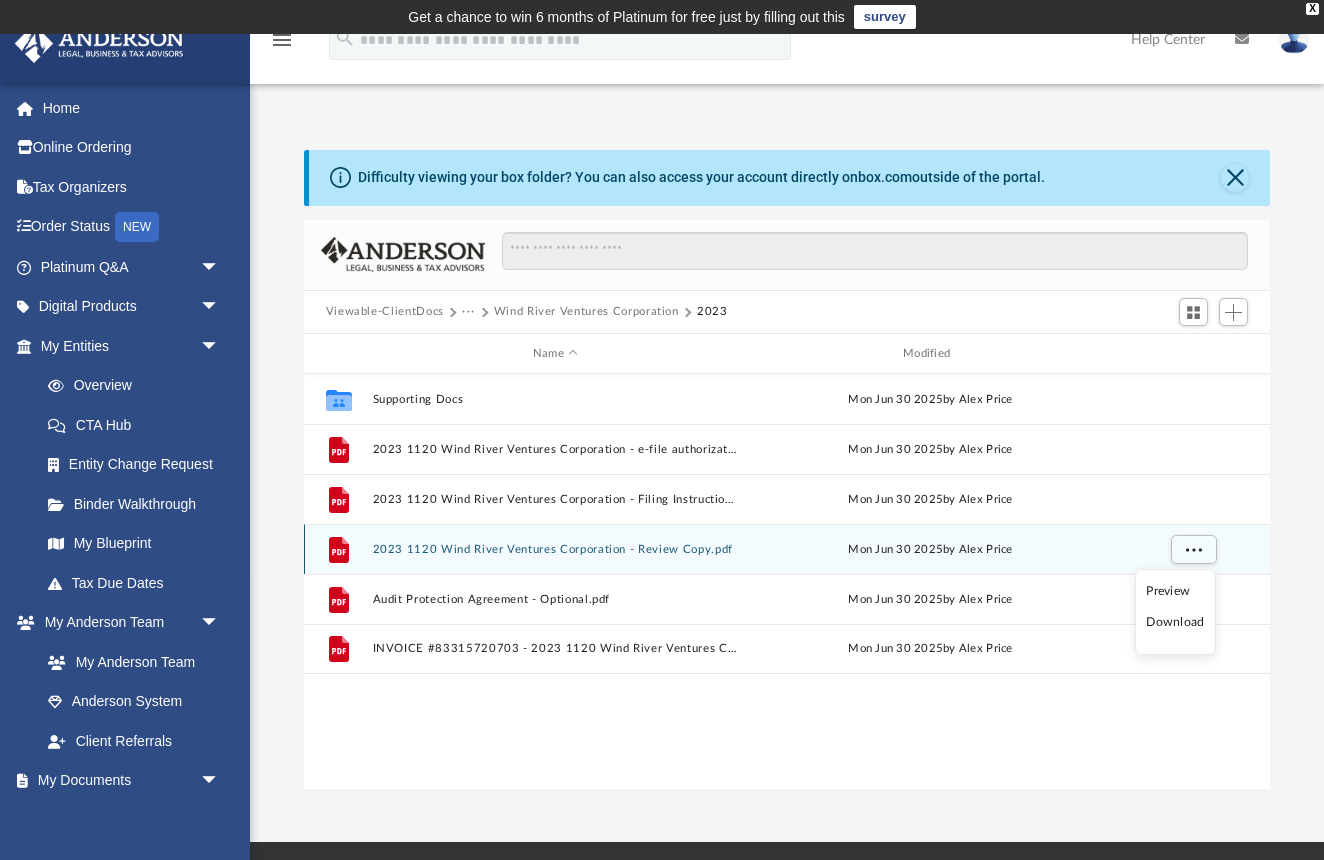 click on "Mon Jun 30 2025  by Alex Price" at bounding box center [930, 550] 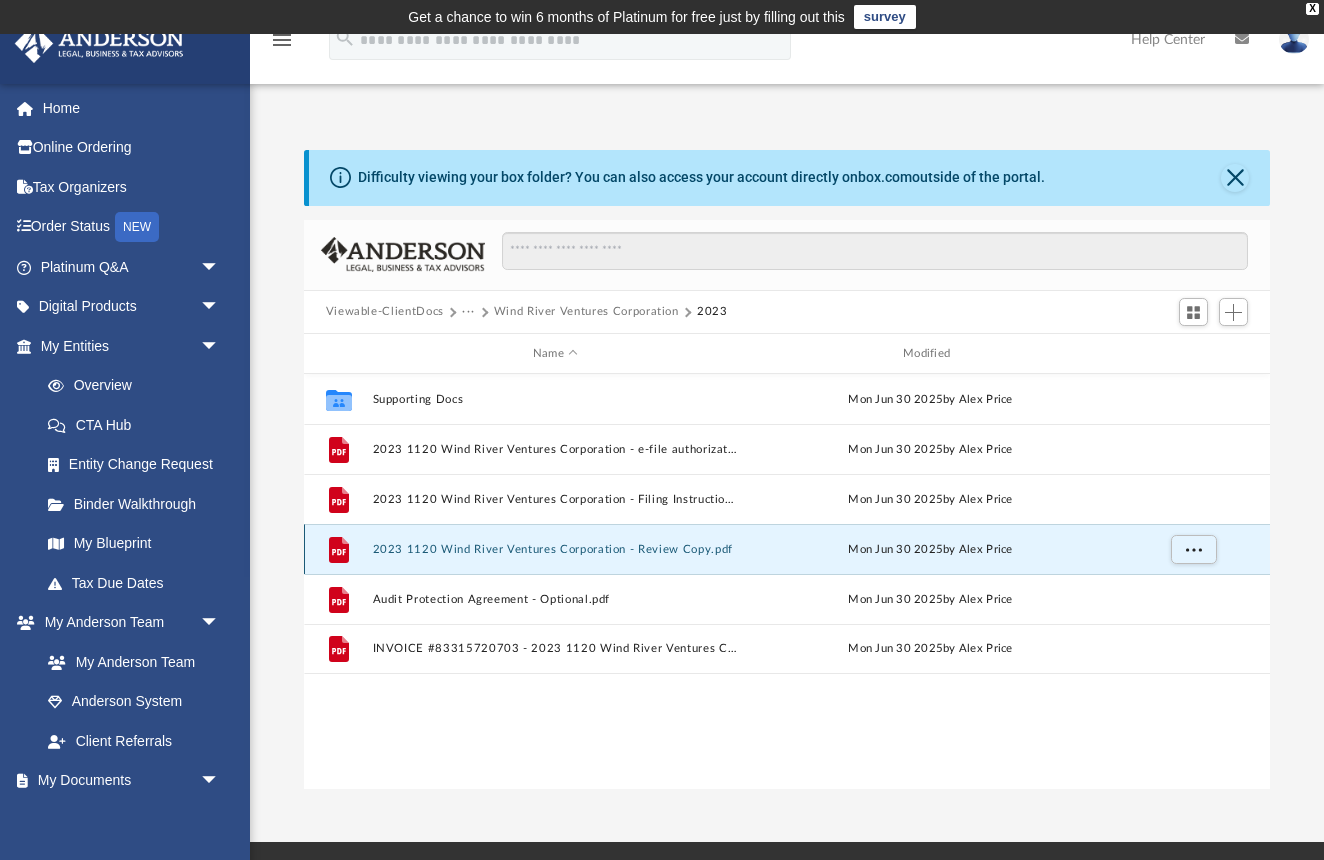 click on "2023 1120 Wind River Ventures Corporation - Review Copy.pdf" at bounding box center [555, 549] 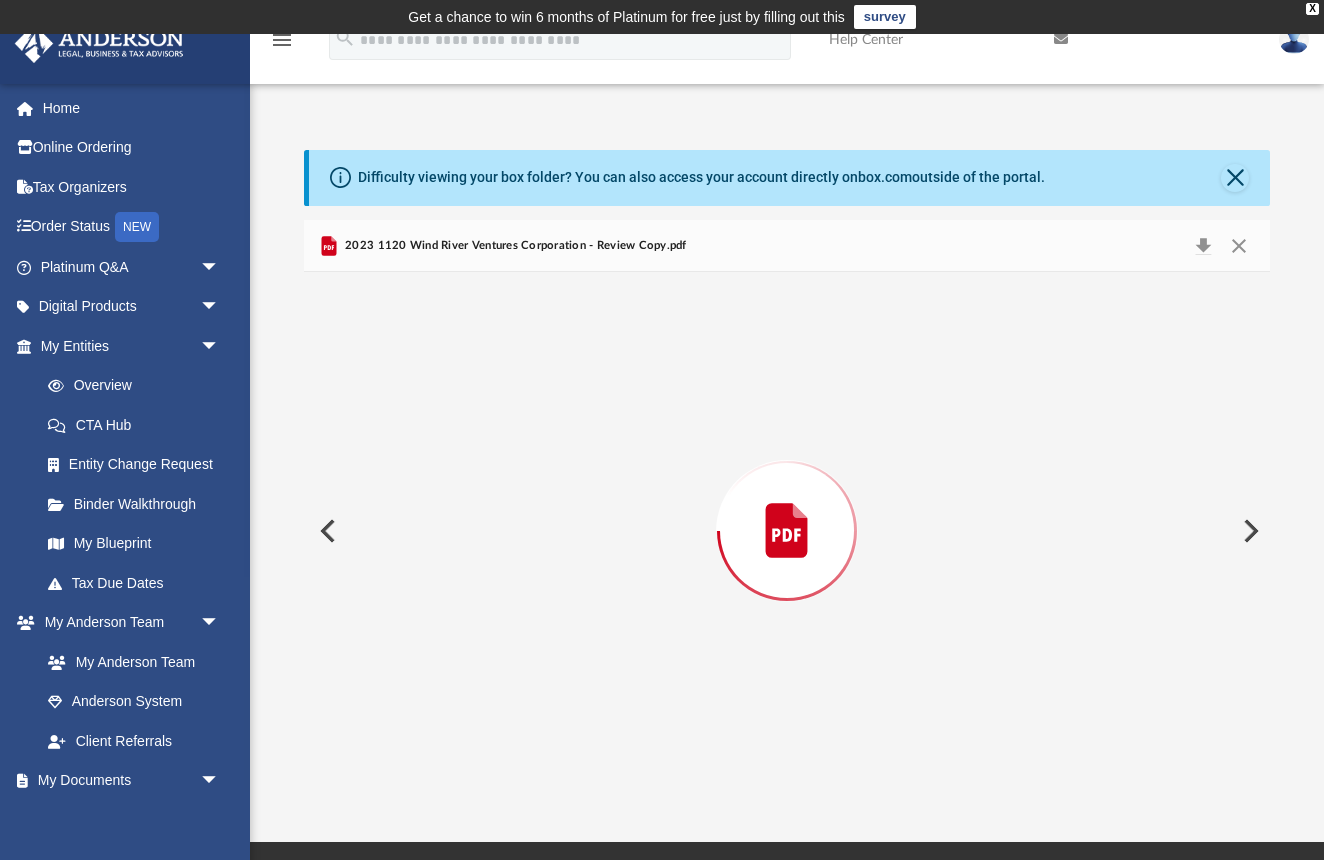 scroll, scrollTop: 33200, scrollLeft: 0, axis: vertical 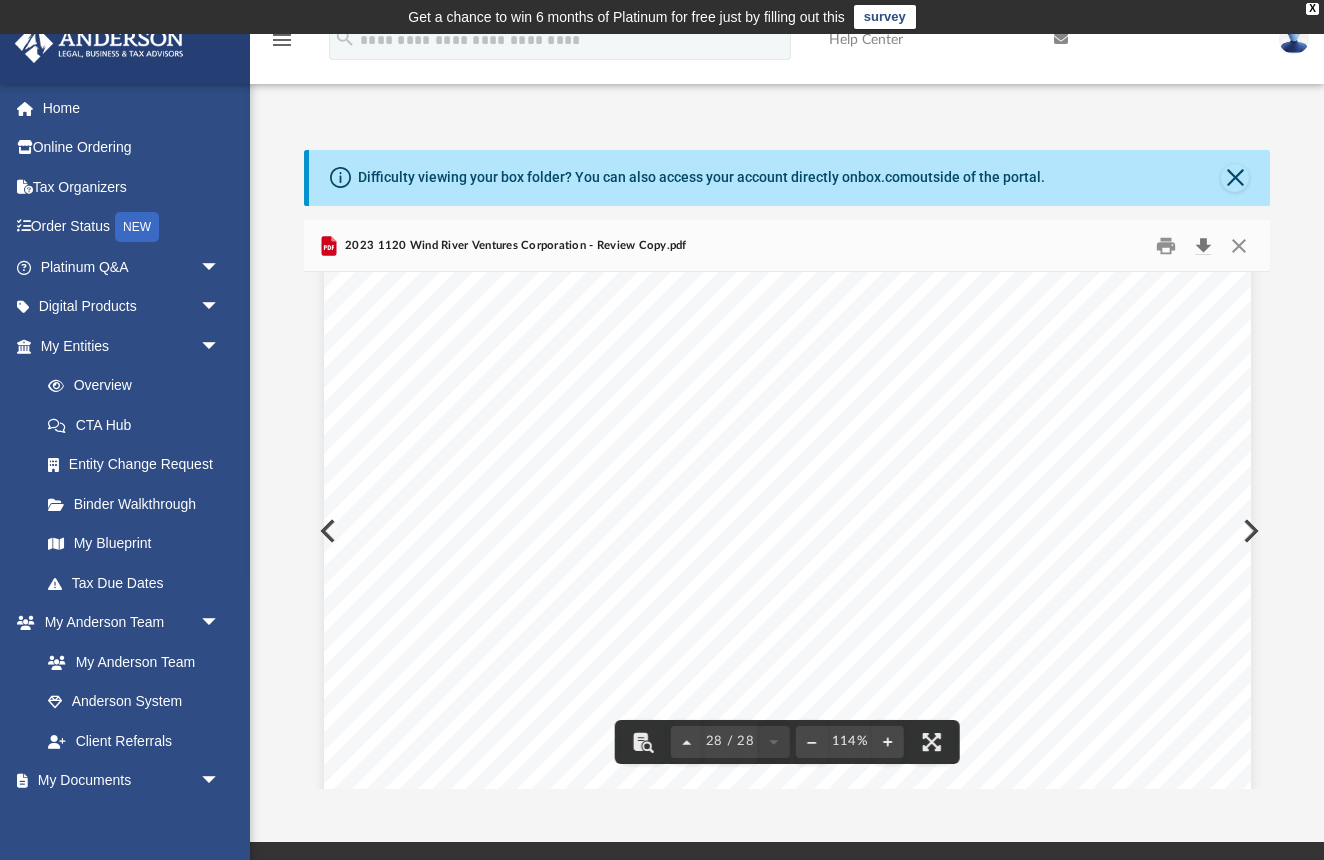 click at bounding box center [1203, 245] 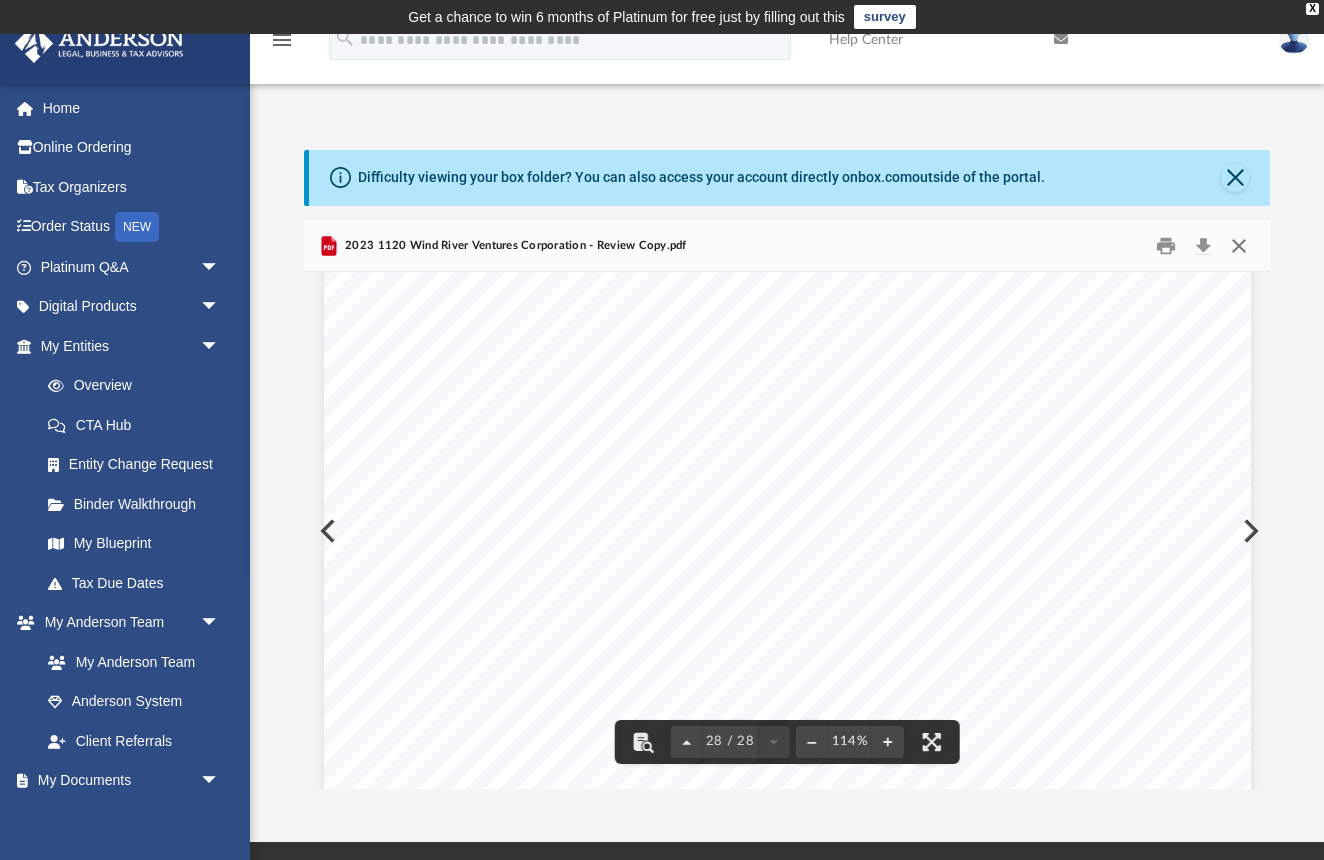 click at bounding box center (1239, 245) 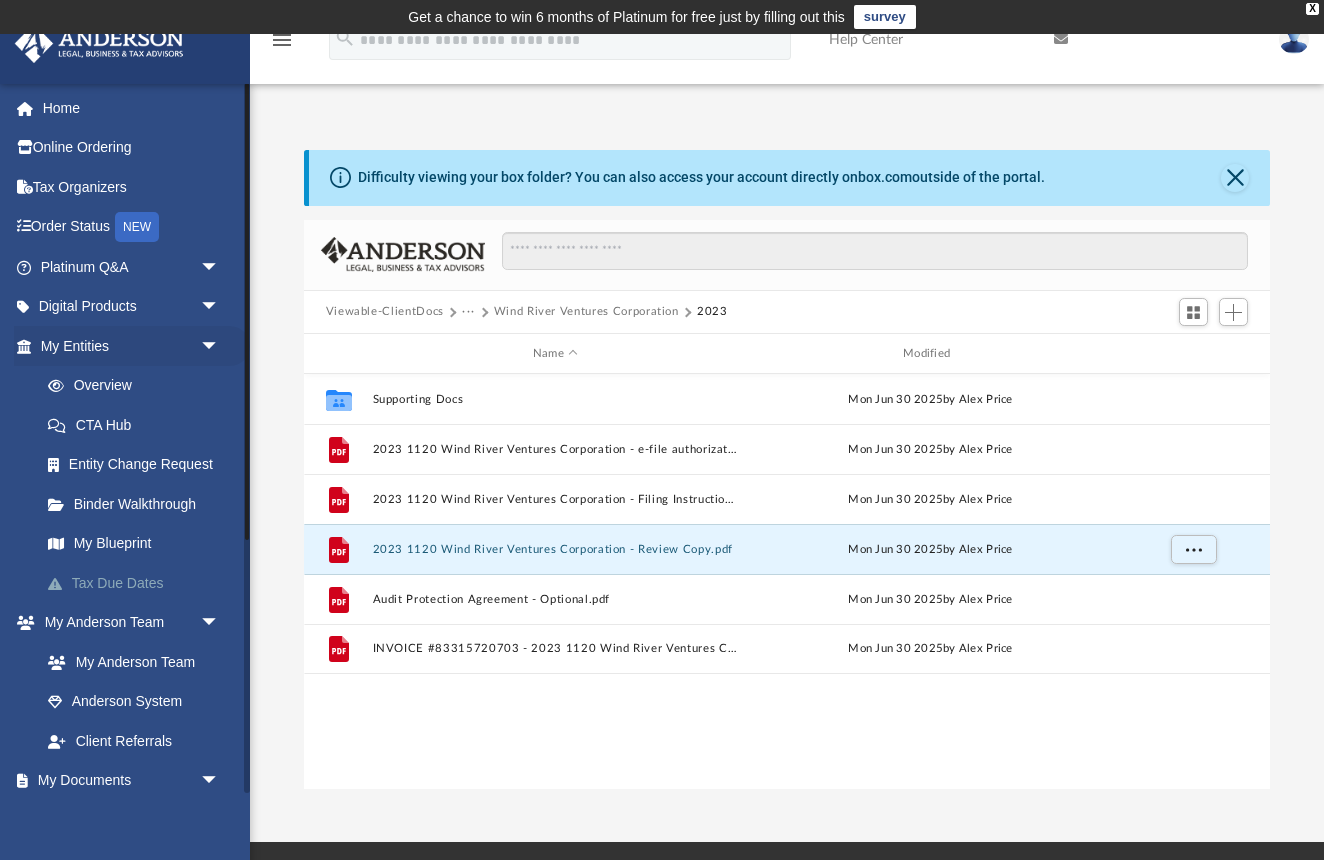 click on "Tax Due Dates" at bounding box center (139, 583) 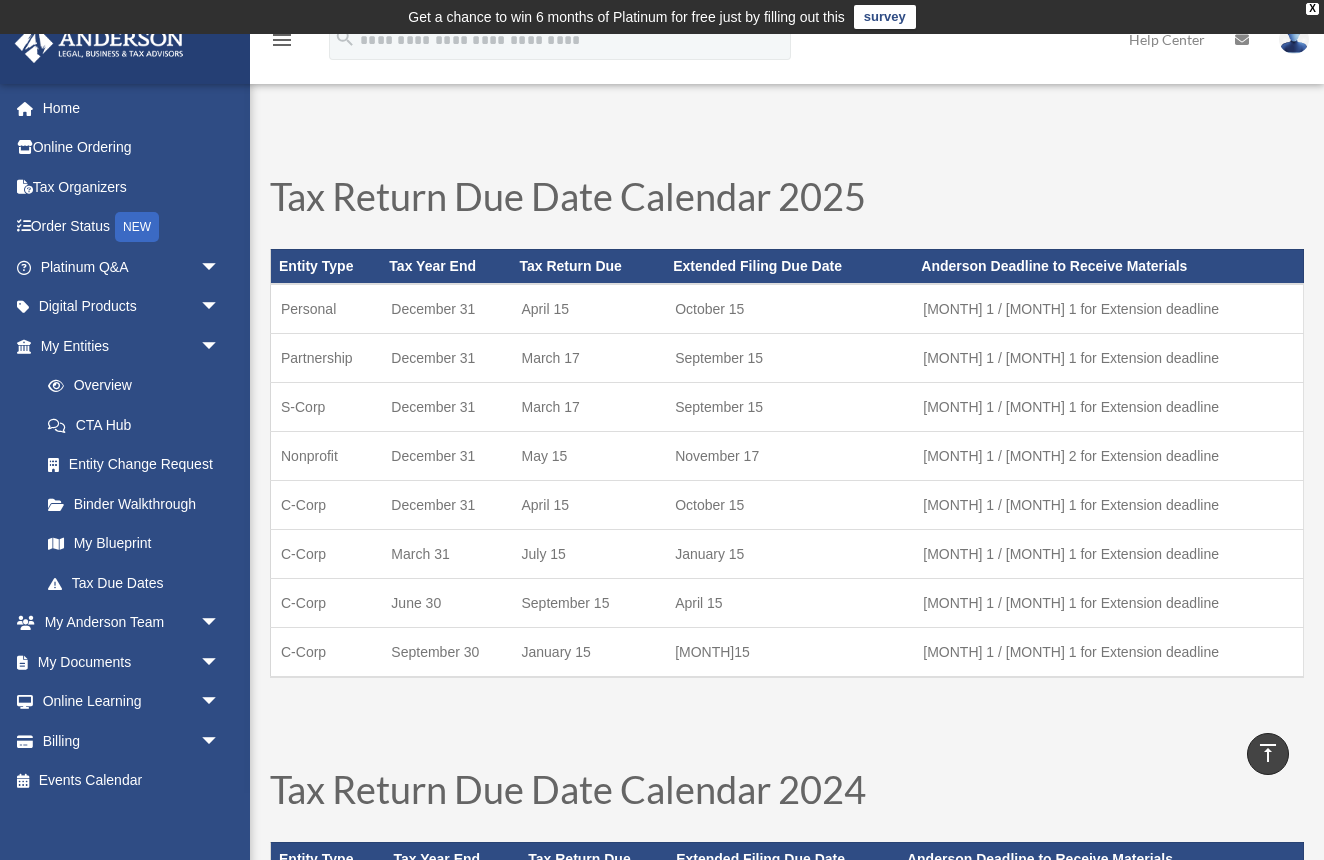 scroll, scrollTop: 0, scrollLeft: 0, axis: both 